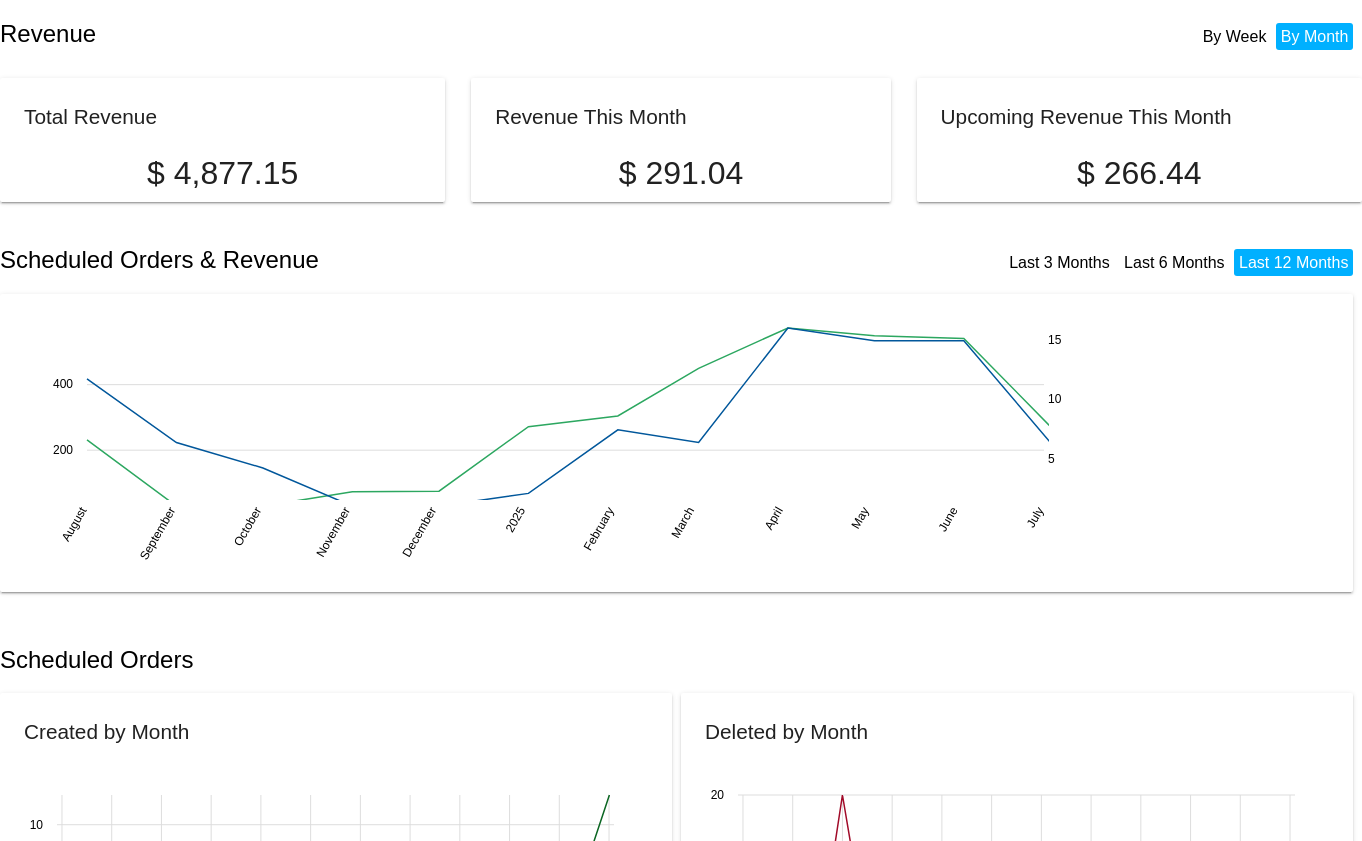 scroll, scrollTop: 0, scrollLeft: 0, axis: both 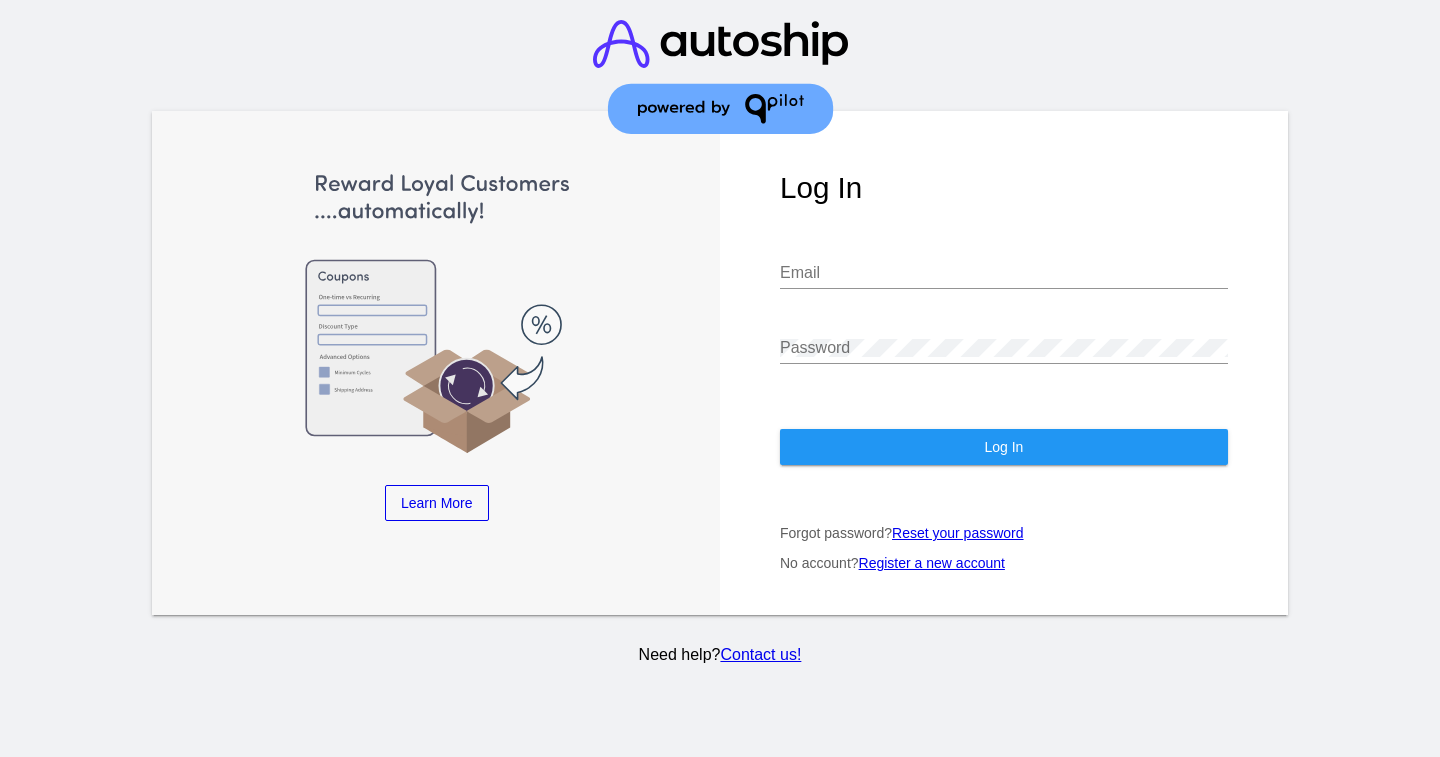 type on "[EMAIL_ADDRESS][DOMAIN_NAME]" 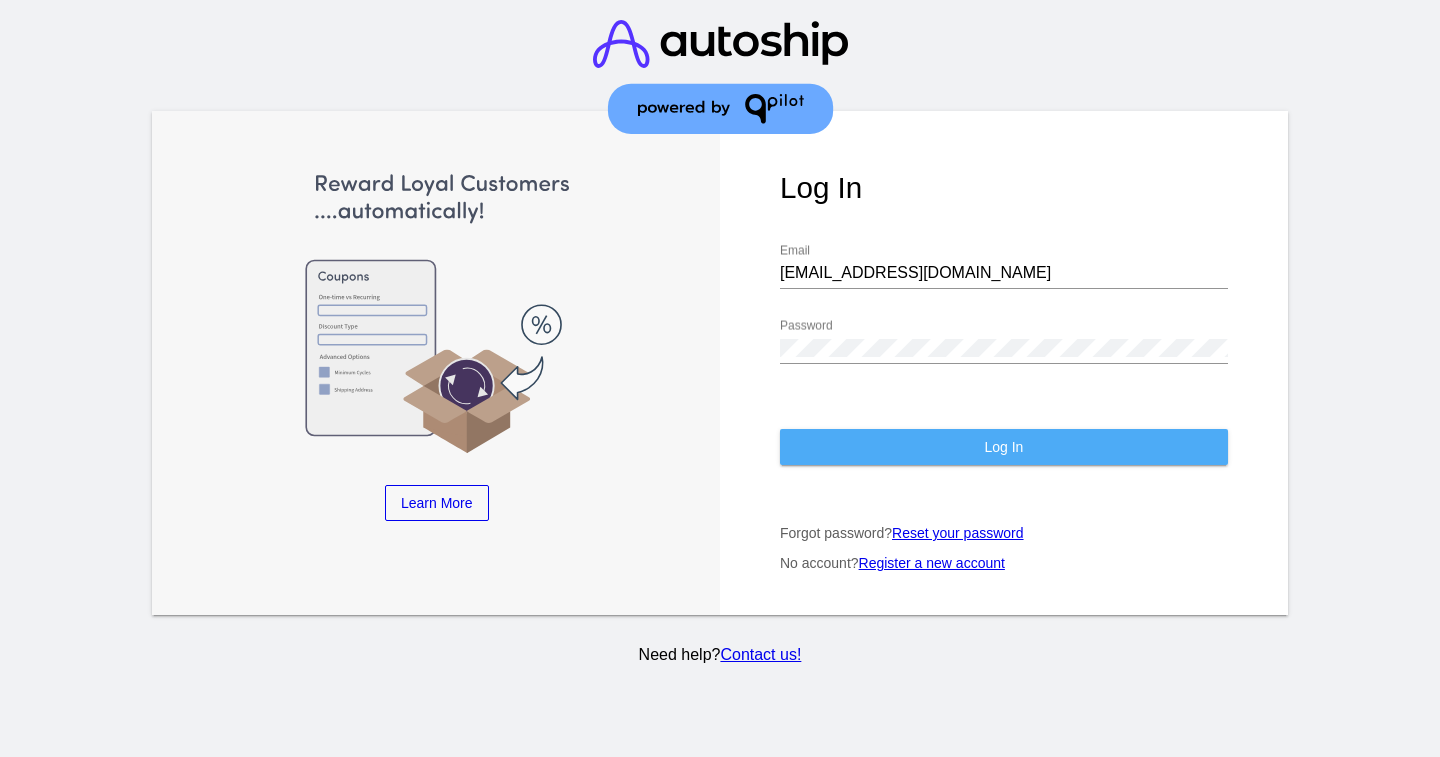 click on "Log In" 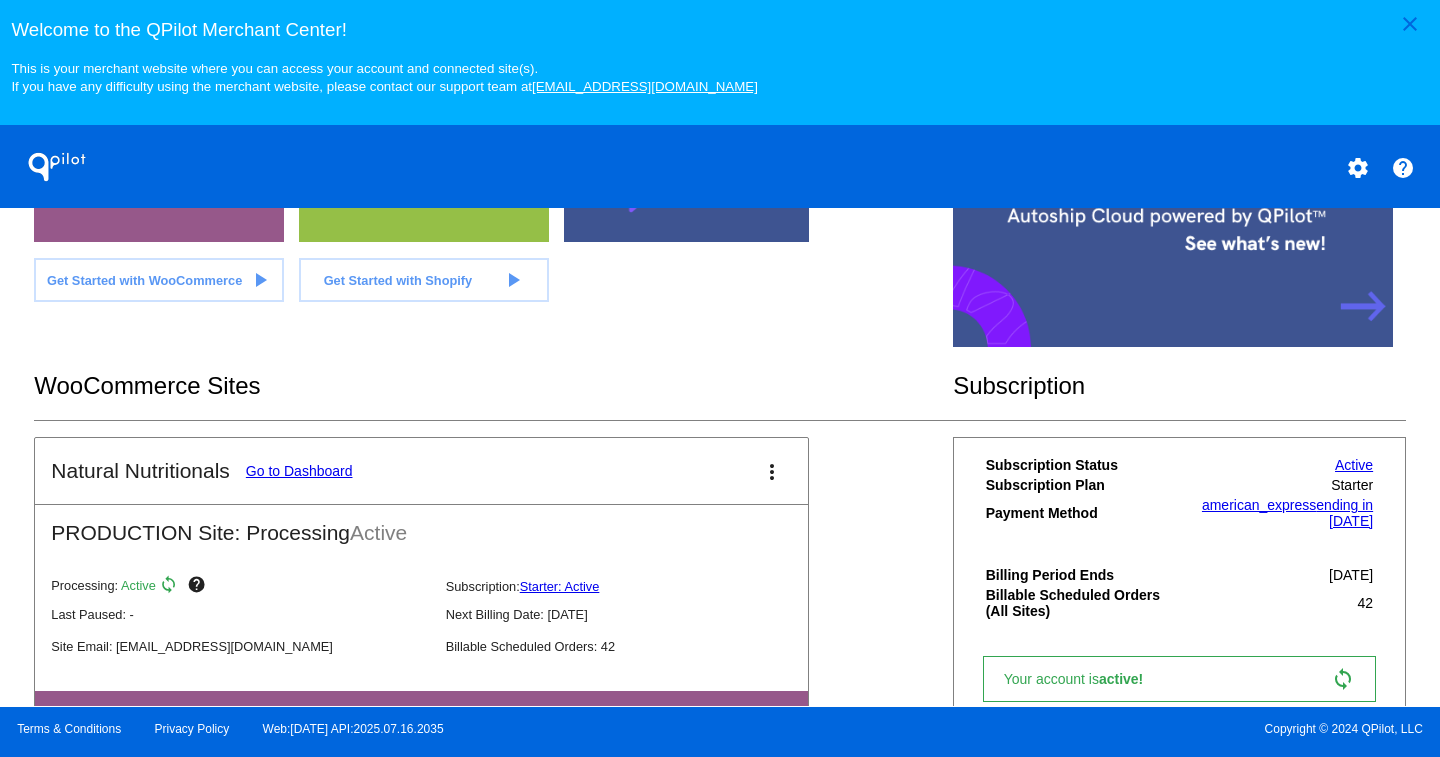 scroll, scrollTop: 589, scrollLeft: 0, axis: vertical 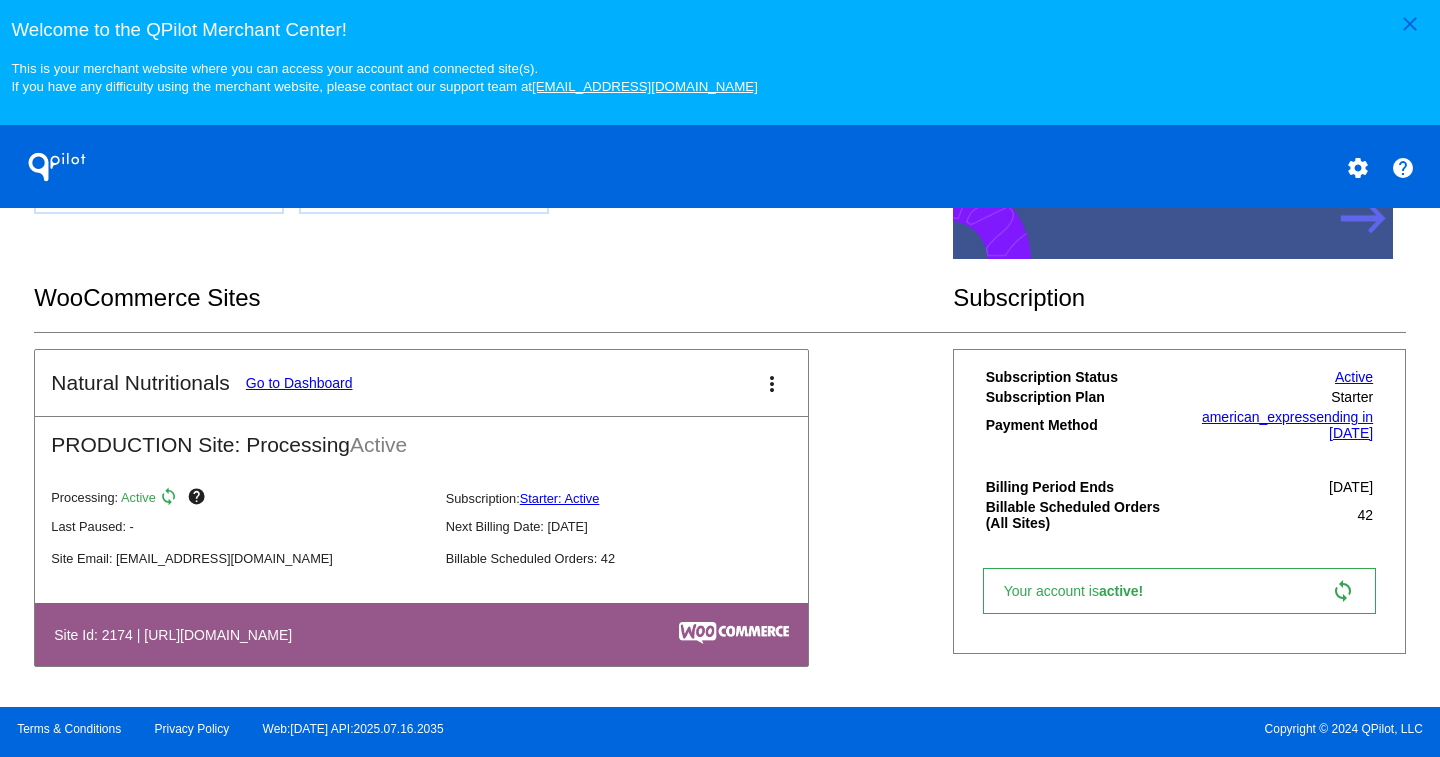 click on "Go to Dashboard" at bounding box center (299, 383) 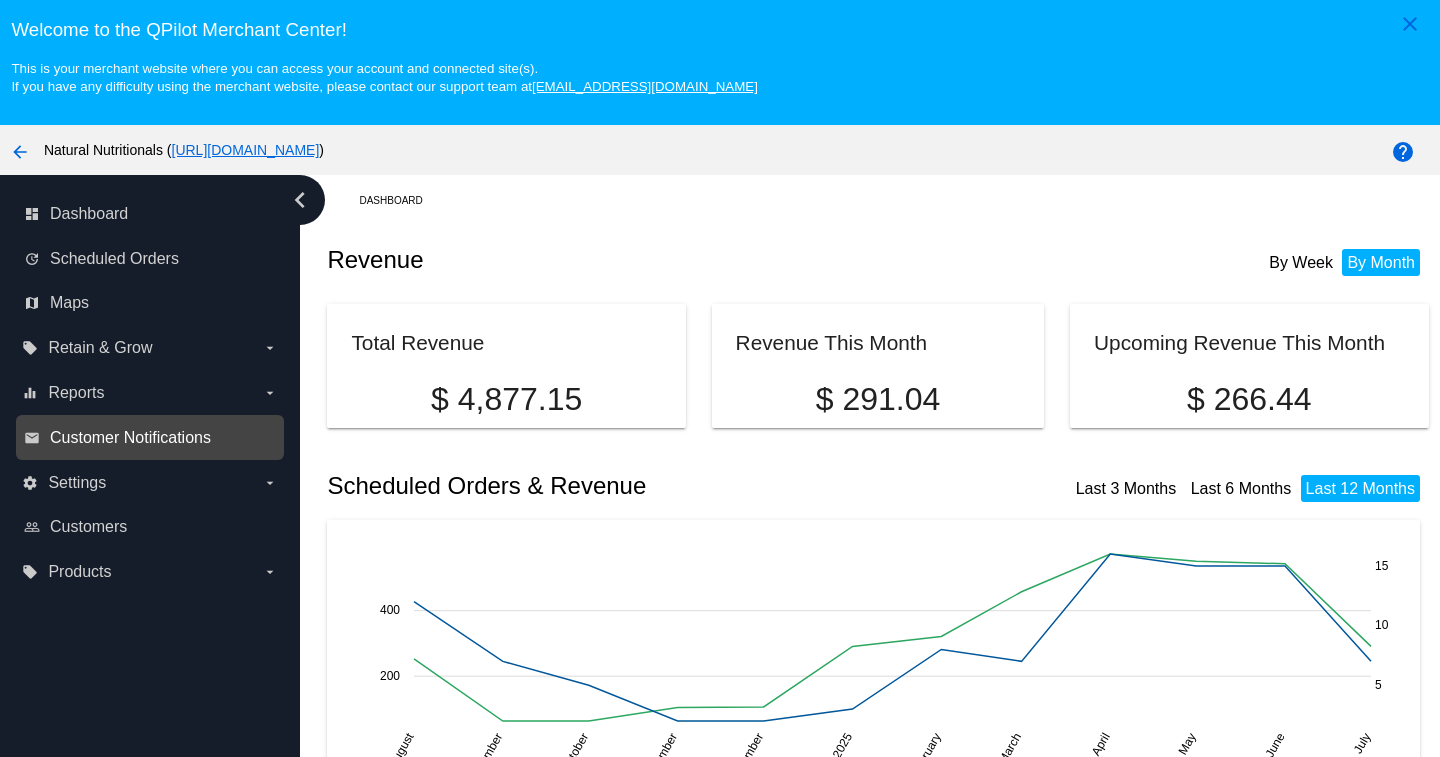 click on "Customer Notifications" at bounding box center (130, 438) 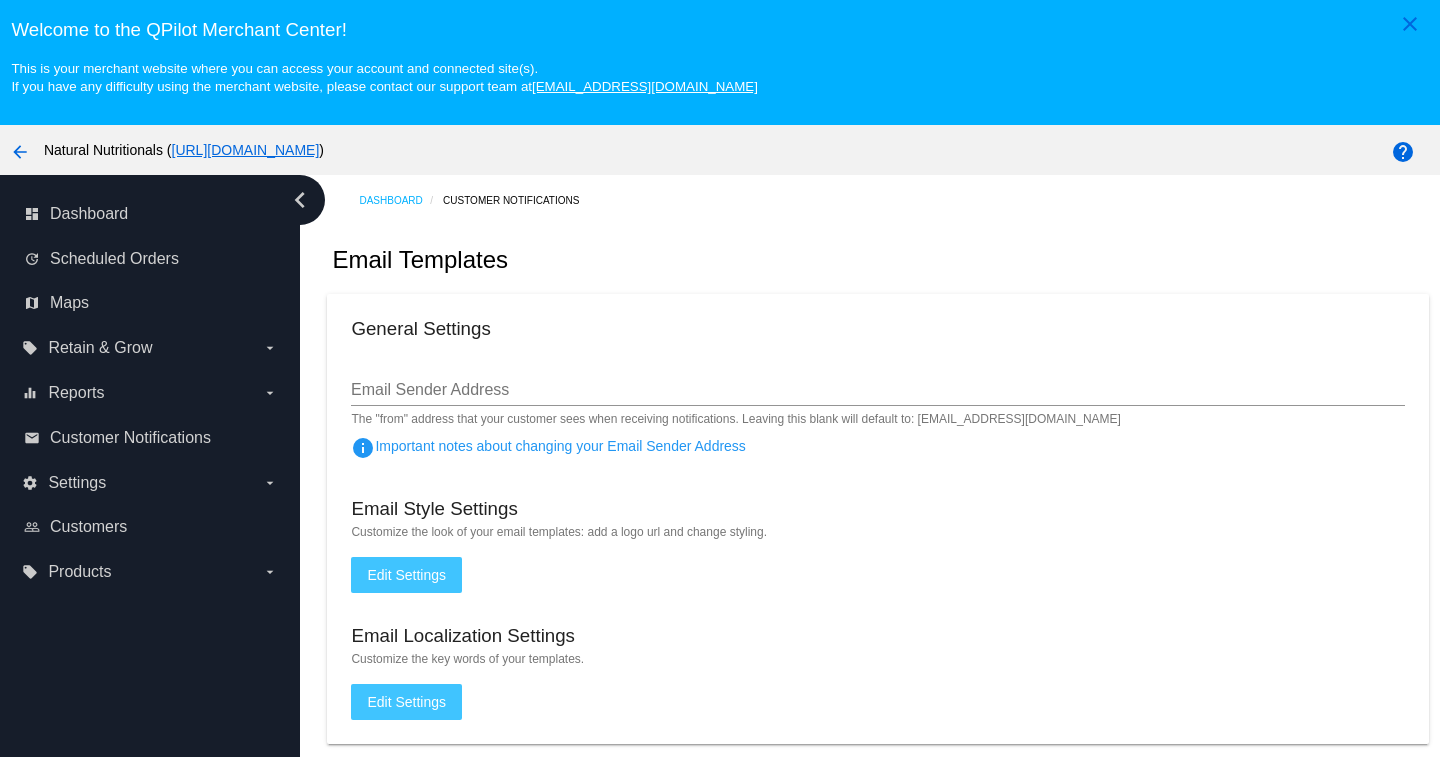 click on "info" 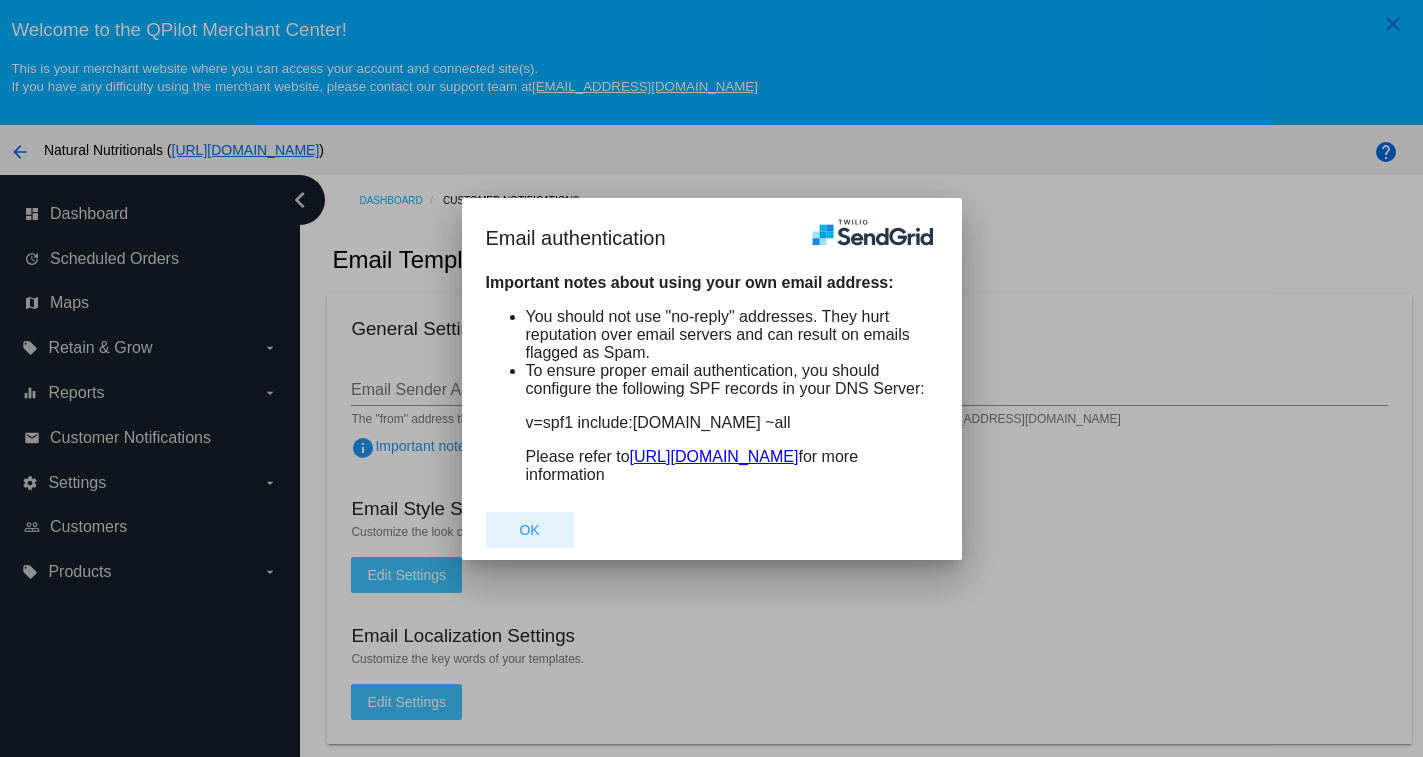 click at bounding box center (711, 378) 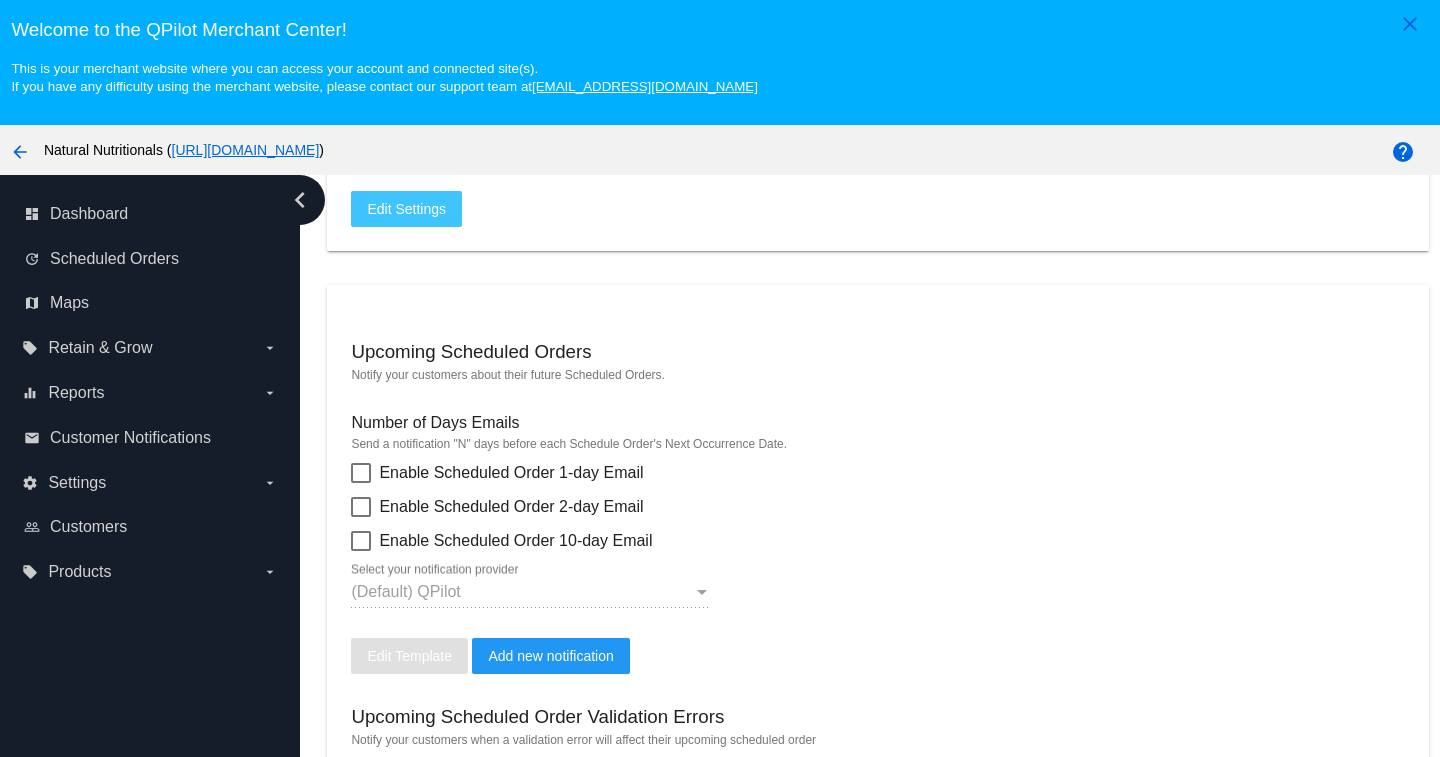 scroll, scrollTop: 600, scrollLeft: 0, axis: vertical 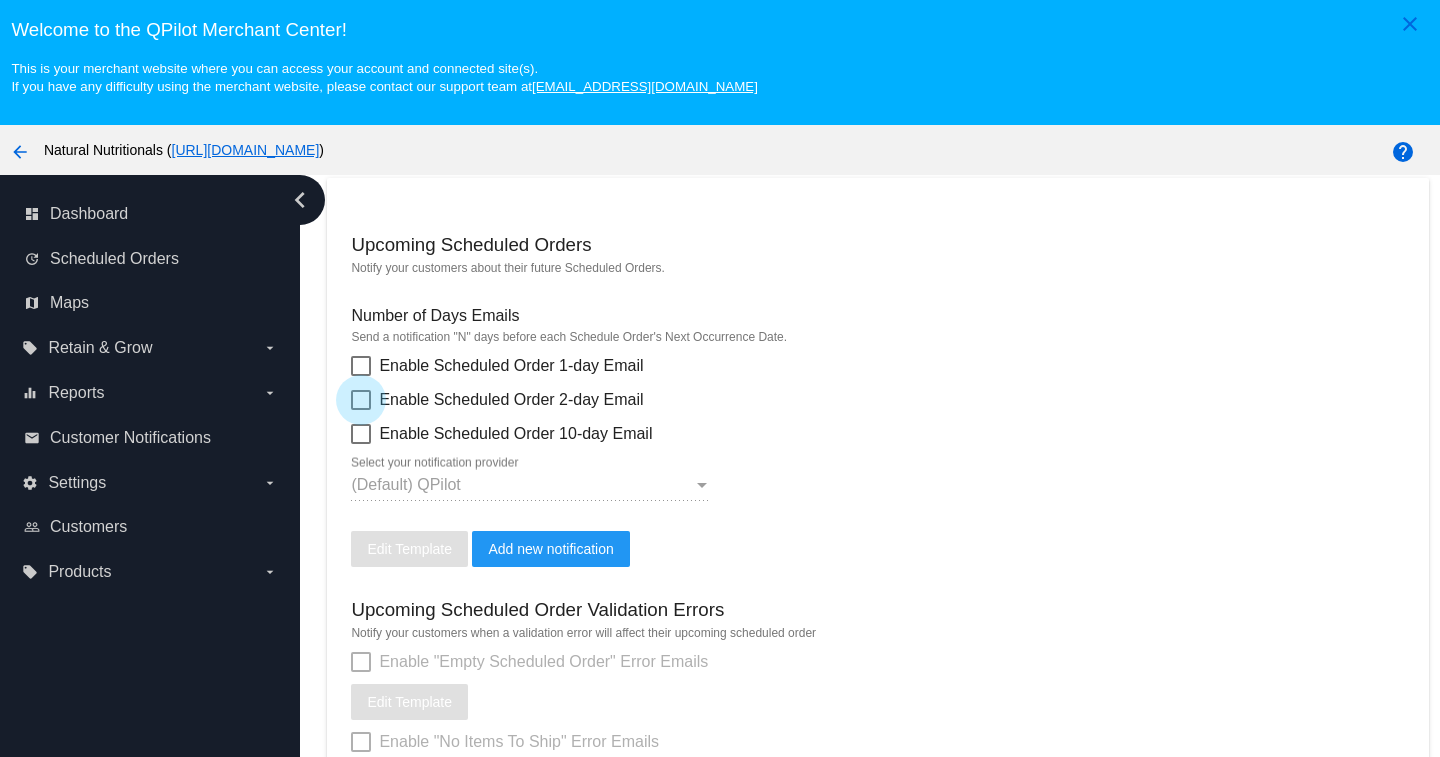 click at bounding box center [361, 400] 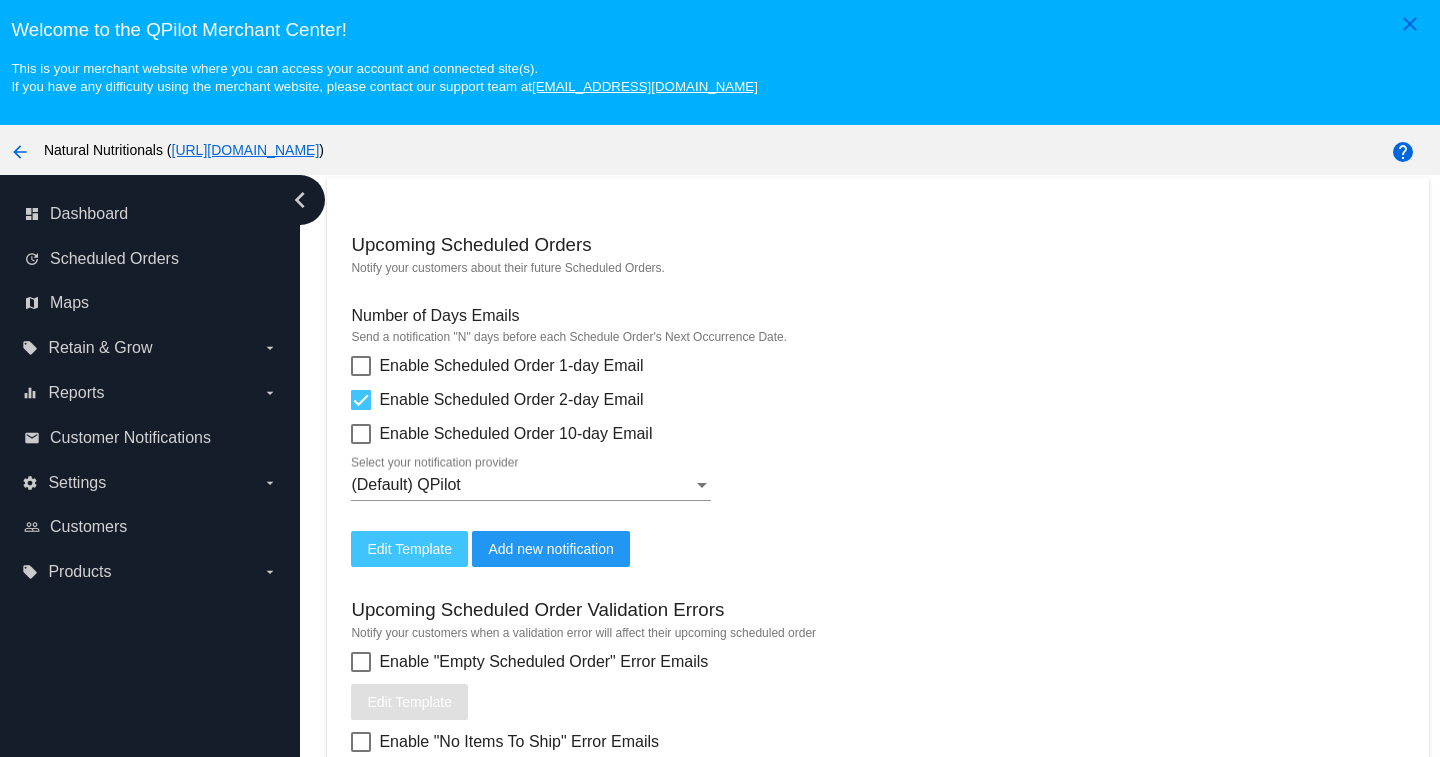 click at bounding box center [361, 366] 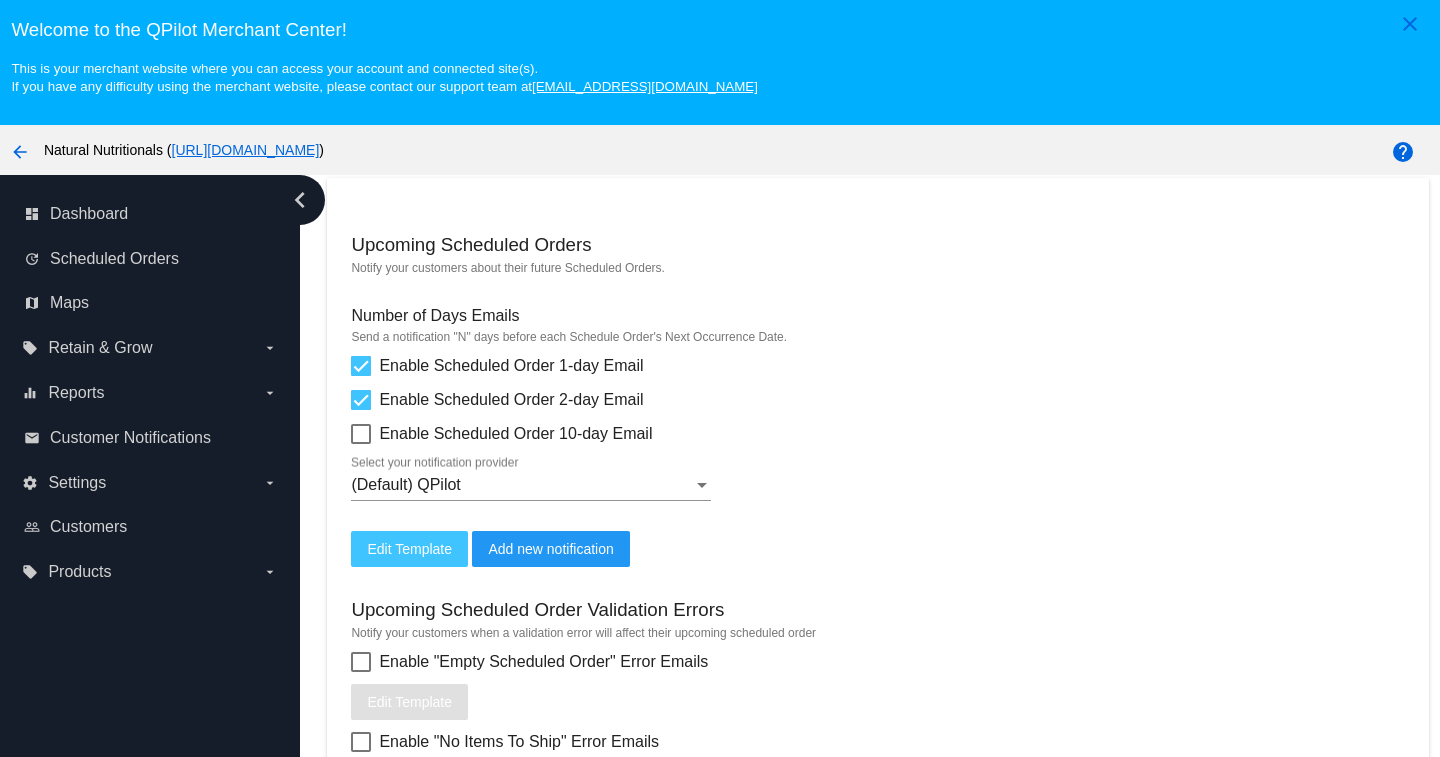 click at bounding box center [361, 400] 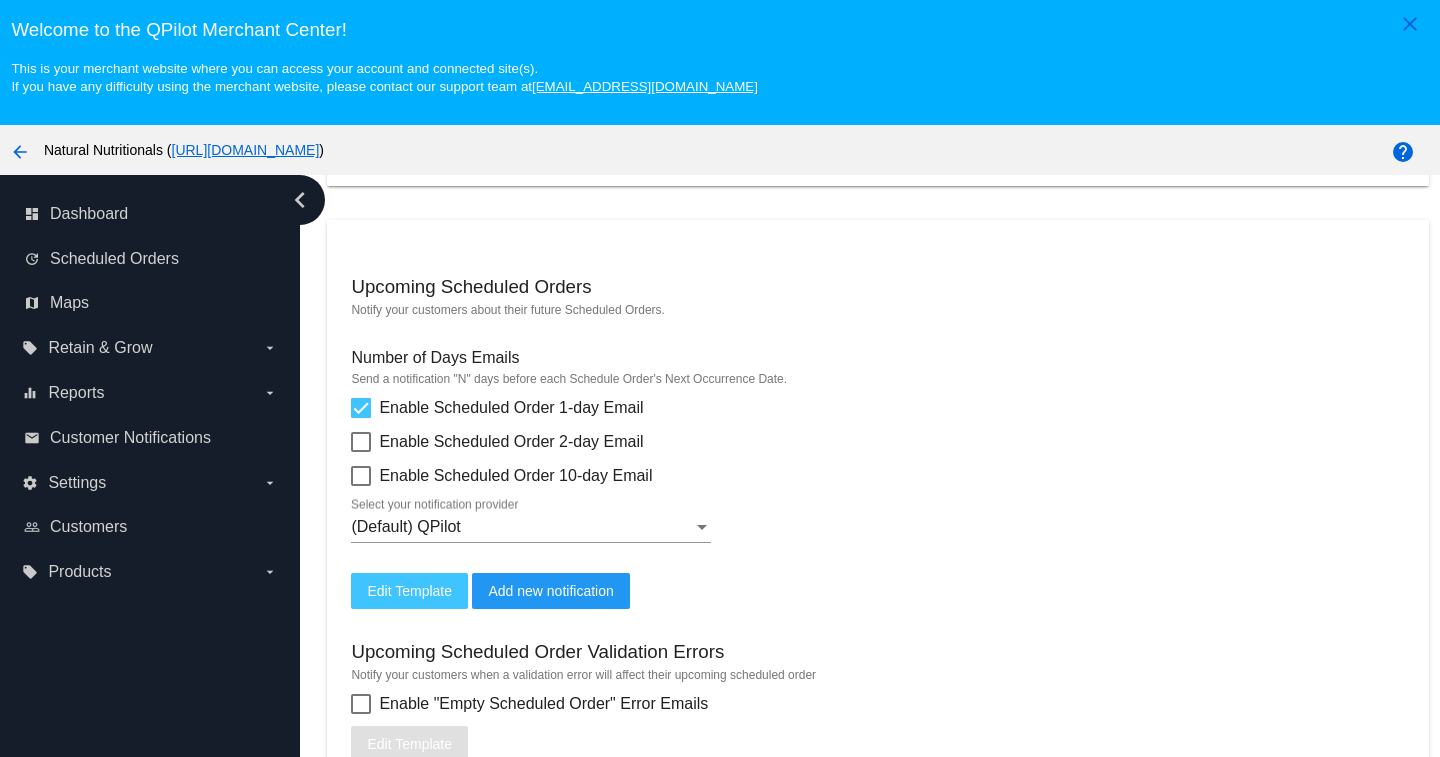 scroll, scrollTop: 600, scrollLeft: 0, axis: vertical 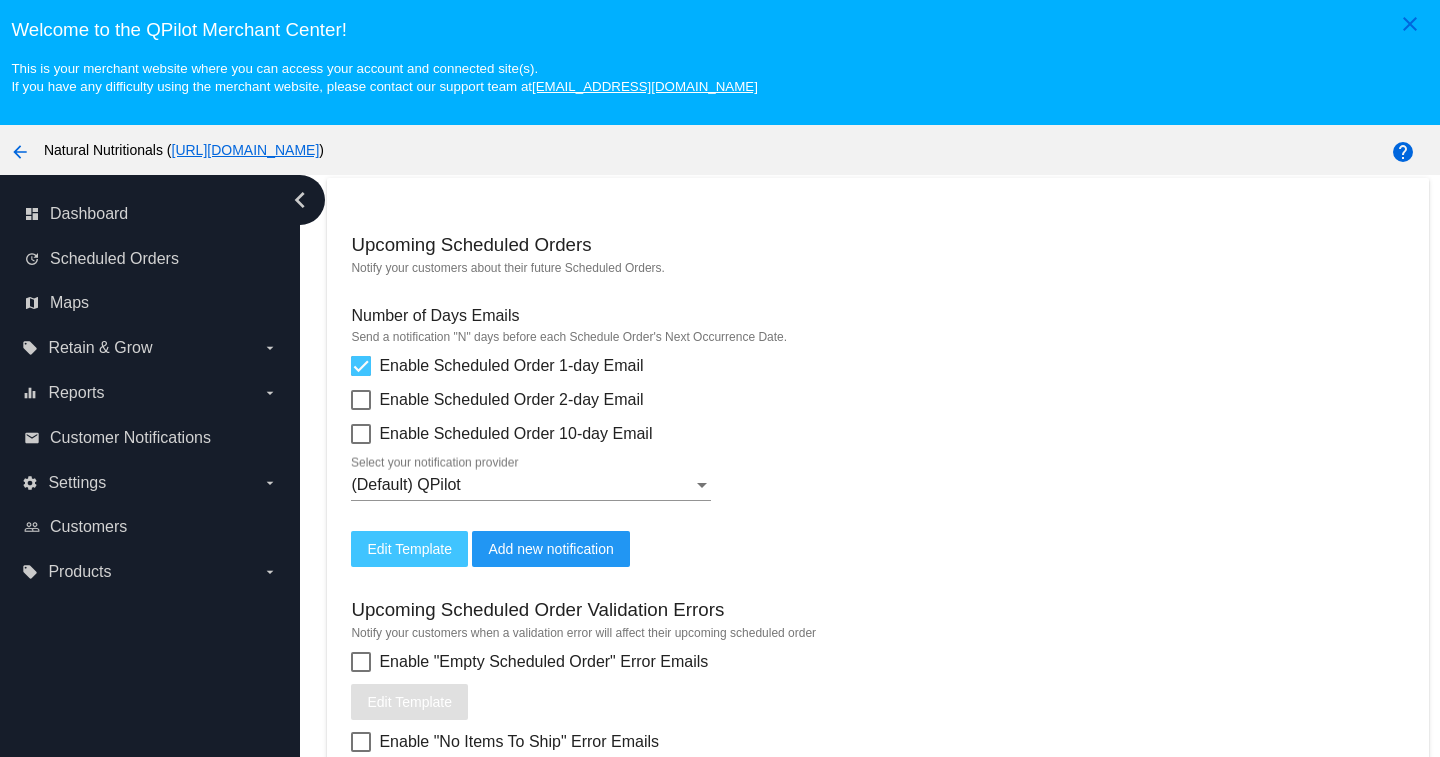 drag, startPoint x: 367, startPoint y: 368, endPoint x: 363, endPoint y: 387, distance: 19.416489 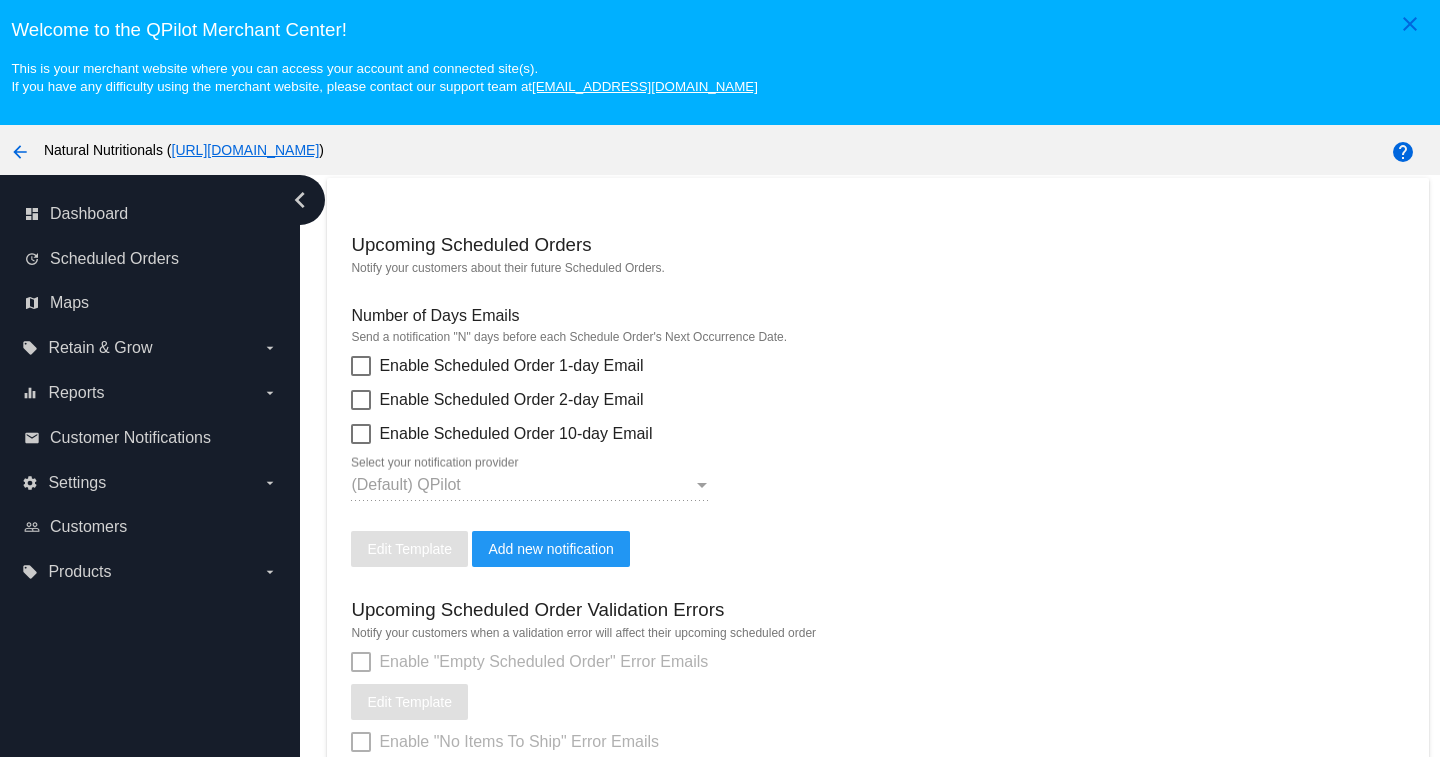 click at bounding box center (361, 400) 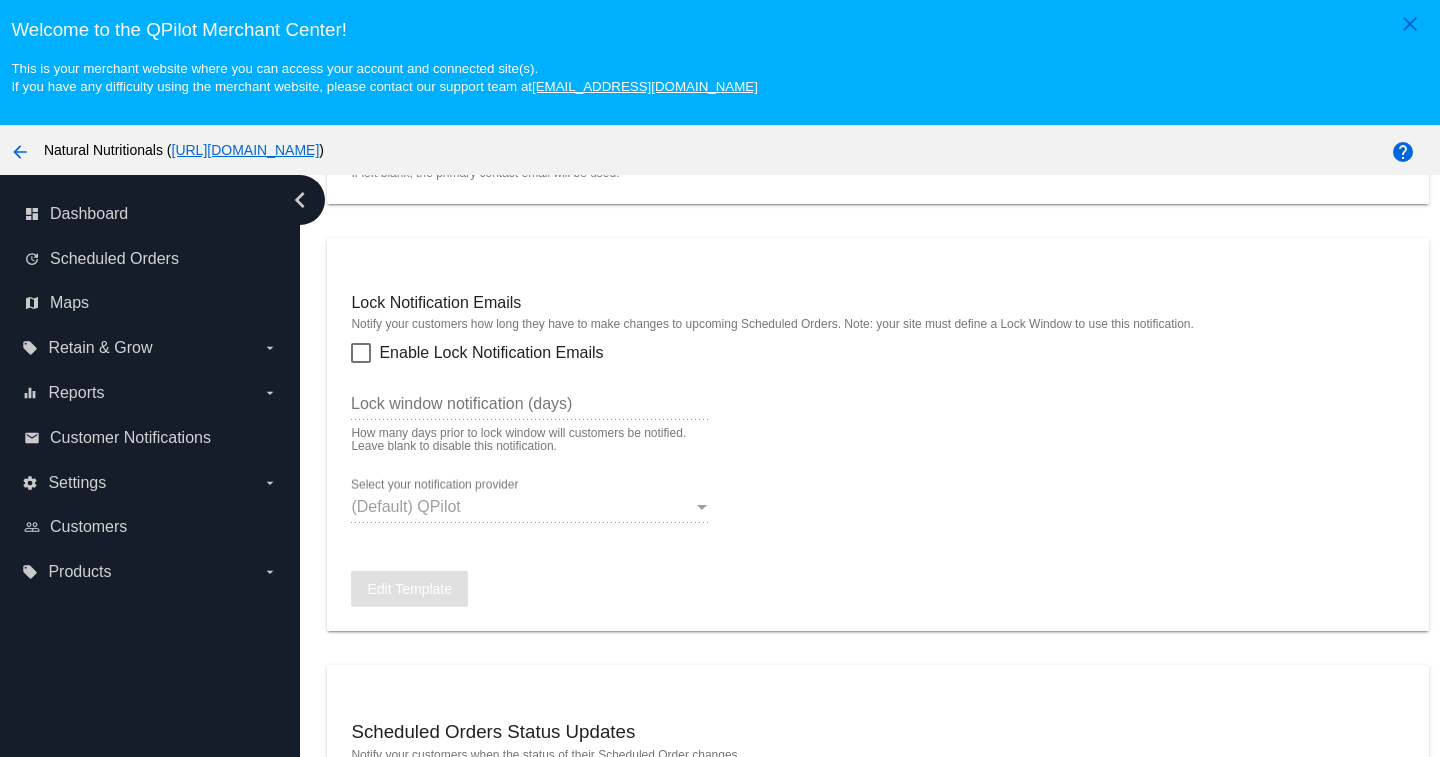 scroll, scrollTop: 1700, scrollLeft: 0, axis: vertical 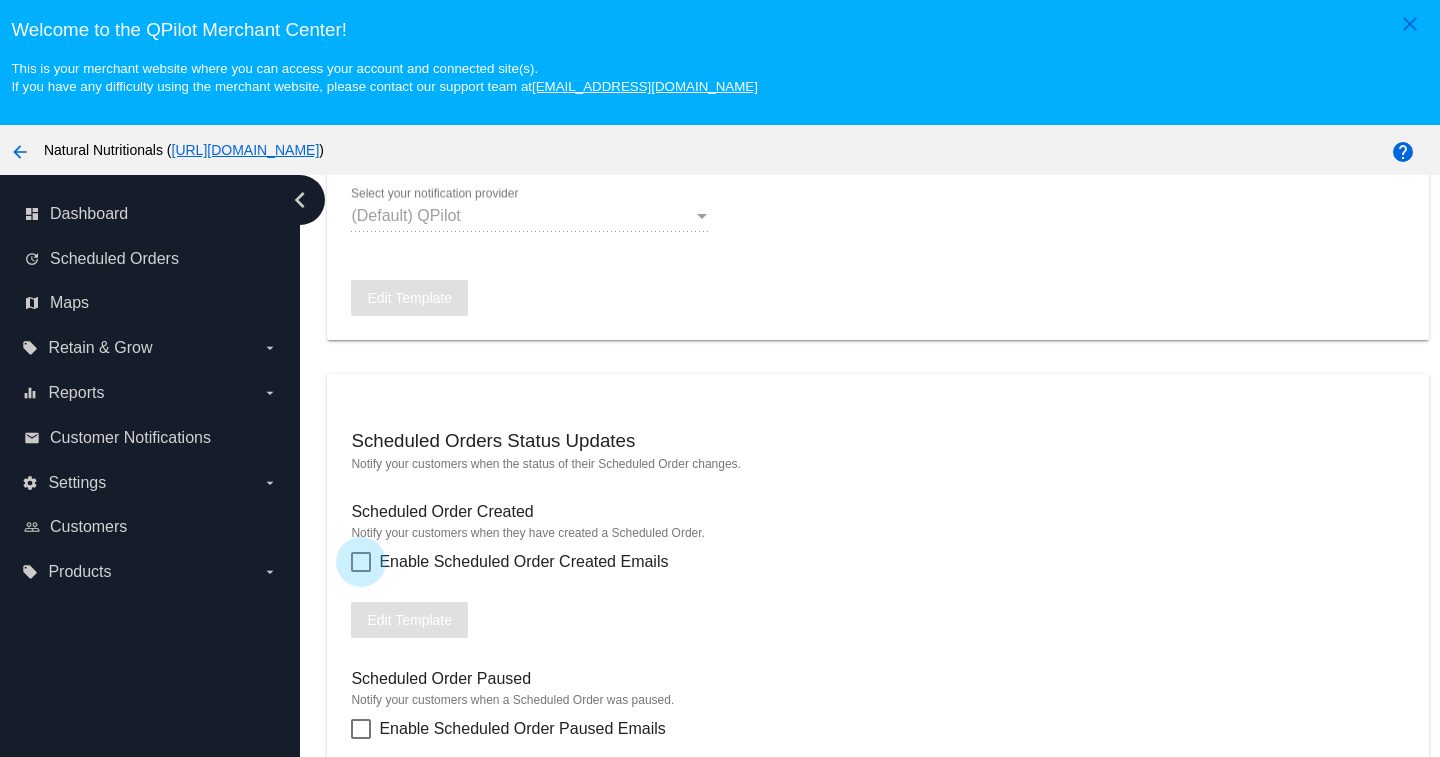 click at bounding box center [361, 562] 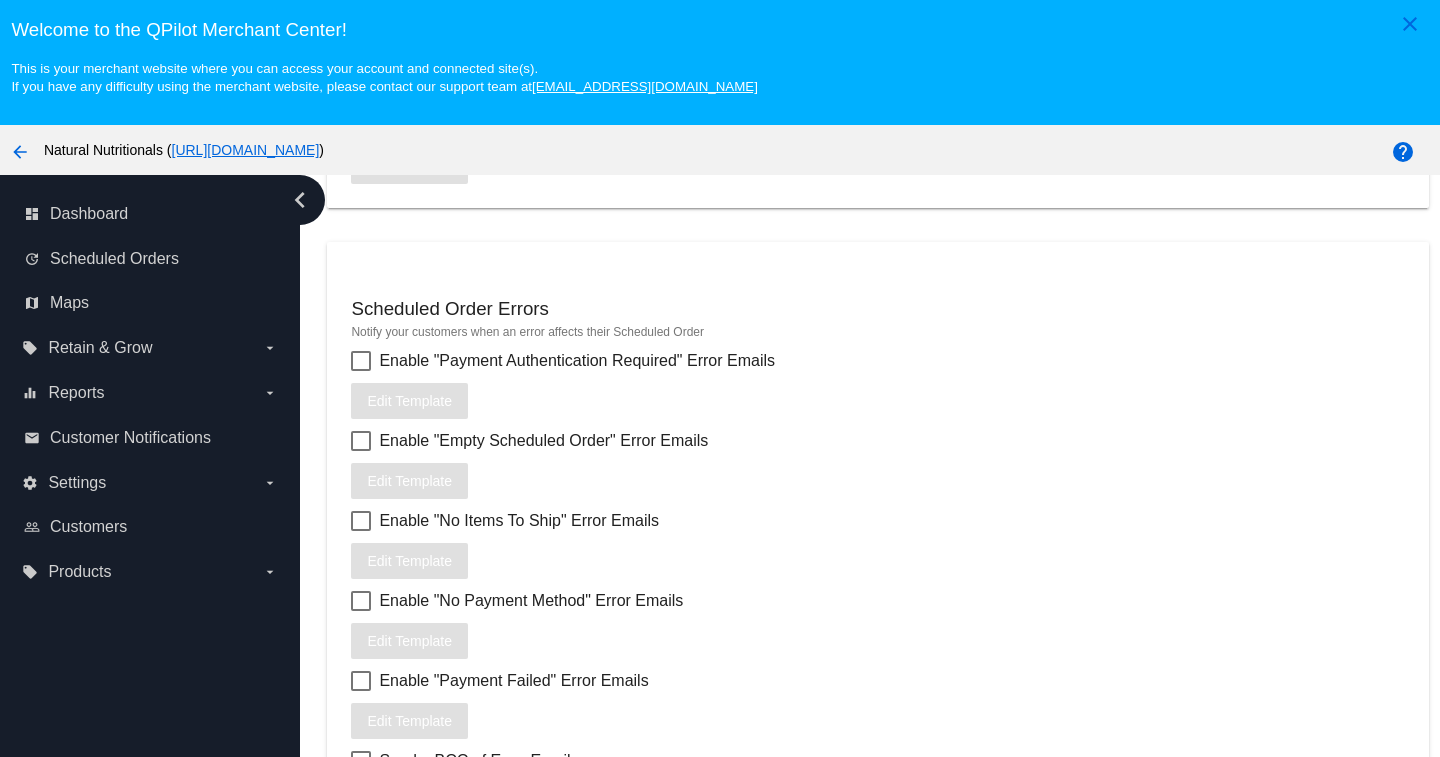 scroll, scrollTop: 2500, scrollLeft: 0, axis: vertical 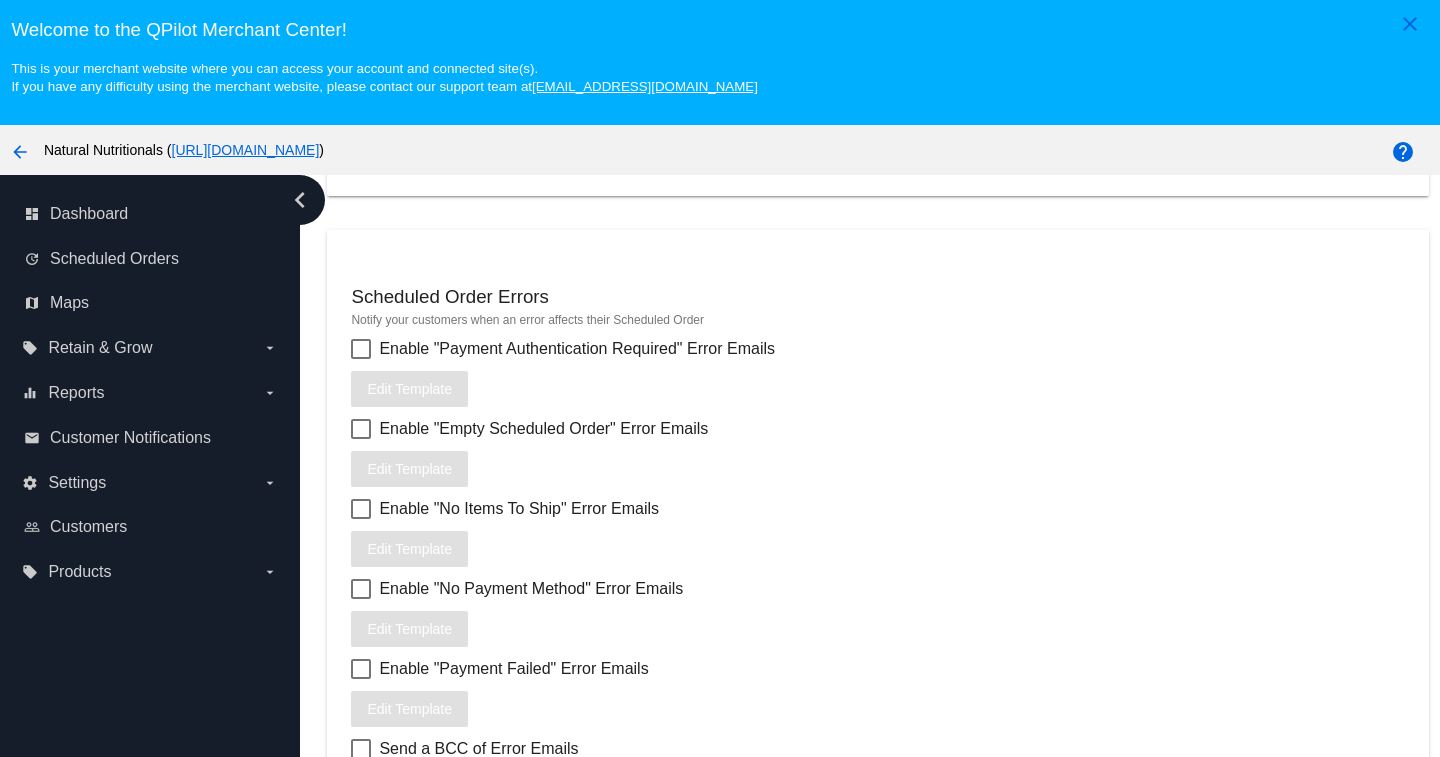 click on "Scheduled Order Errors
Notify your customers when an error affects their Scheduled Order
Enable "Payment Authentication Required" Error Emails
Edit Template
Enable
"Empty Scheduled Order"
Error Emails
Edit
Template
Enable
"No Items To Ship"
Error Emails
Edit
Template
Enable
"No Payment Method"
Error Emails
Edit
Template
Enable
"Payment Failed"
Error Emails
Edit
Template
Send a BCC of Error Emails
Error Emails BCC Address If left blank, the primary contact email will be used." 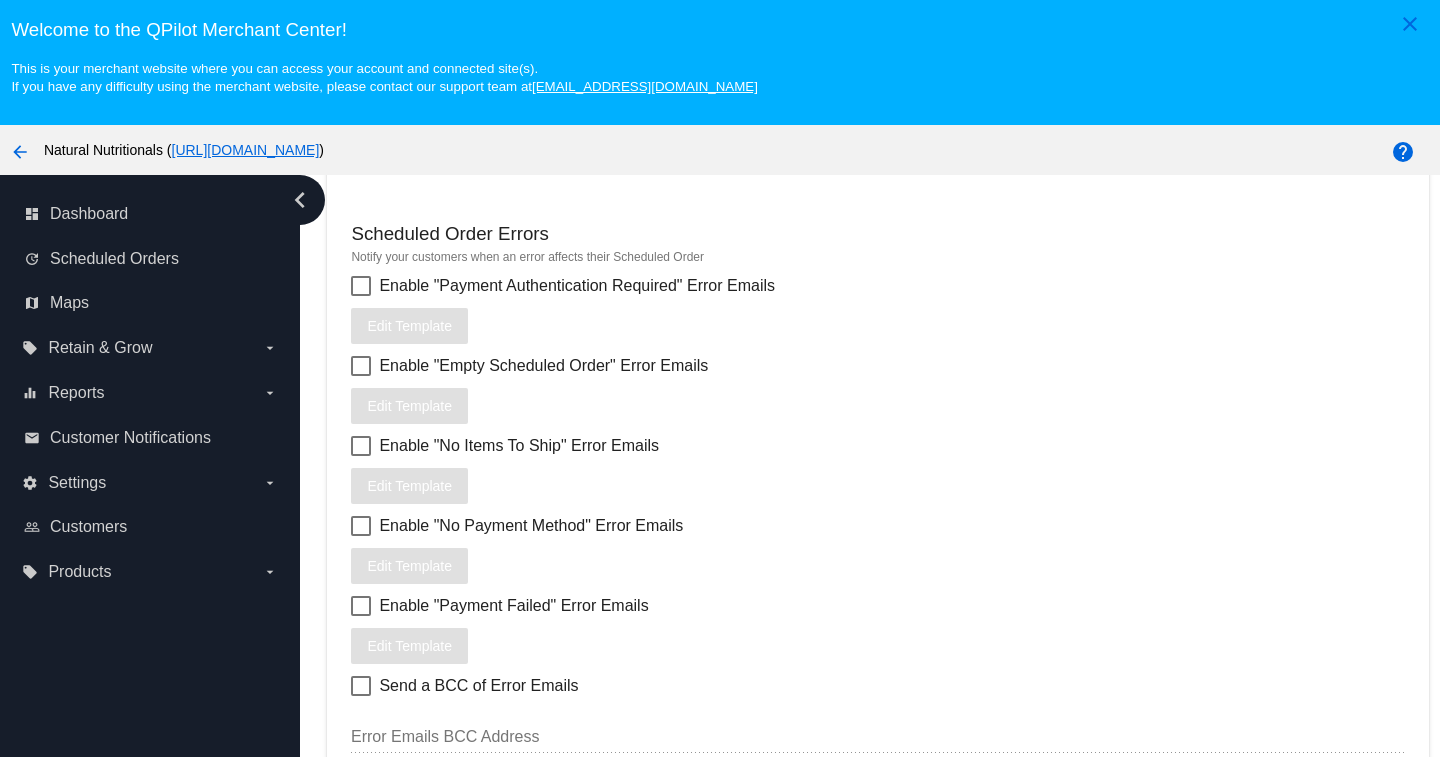 scroll, scrollTop: 2598, scrollLeft: 0, axis: vertical 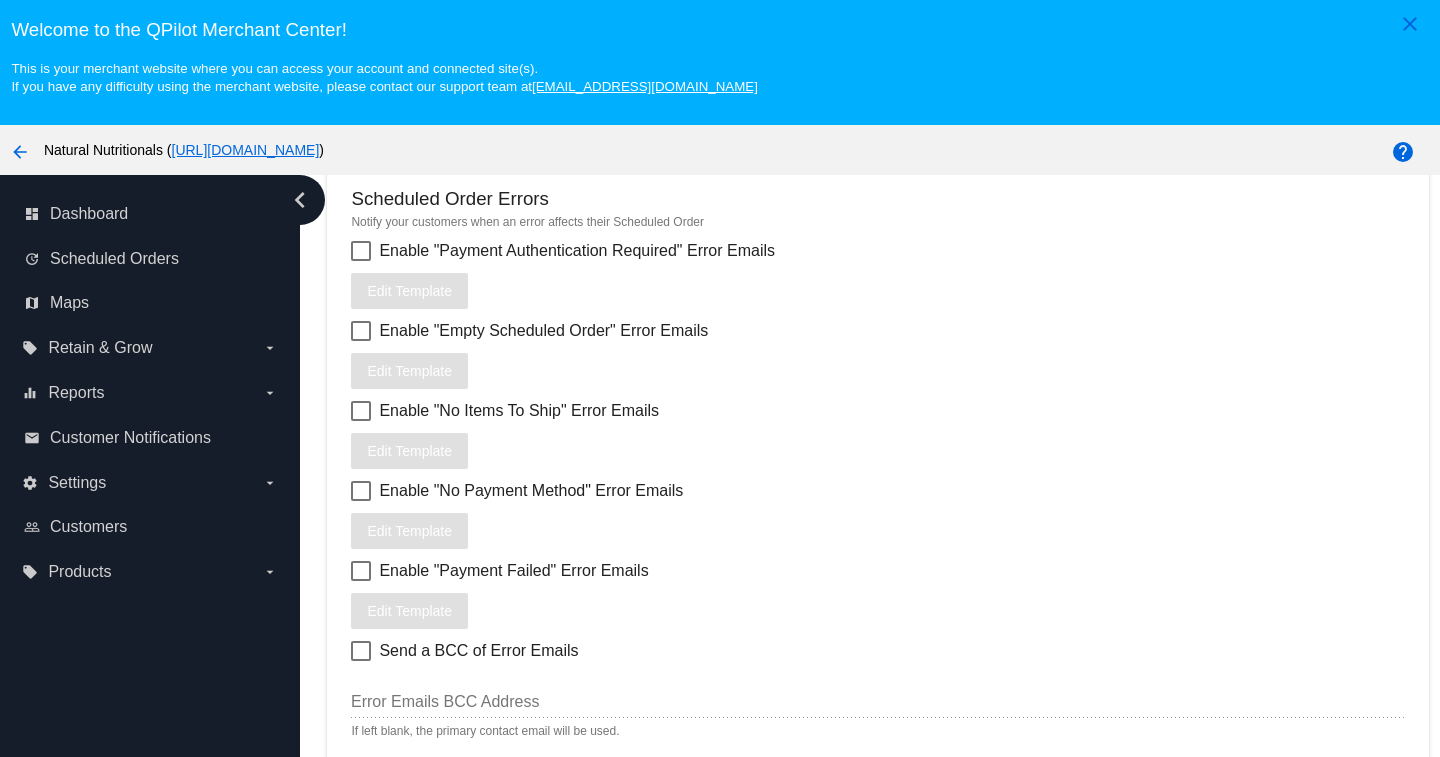 click at bounding box center [361, 571] 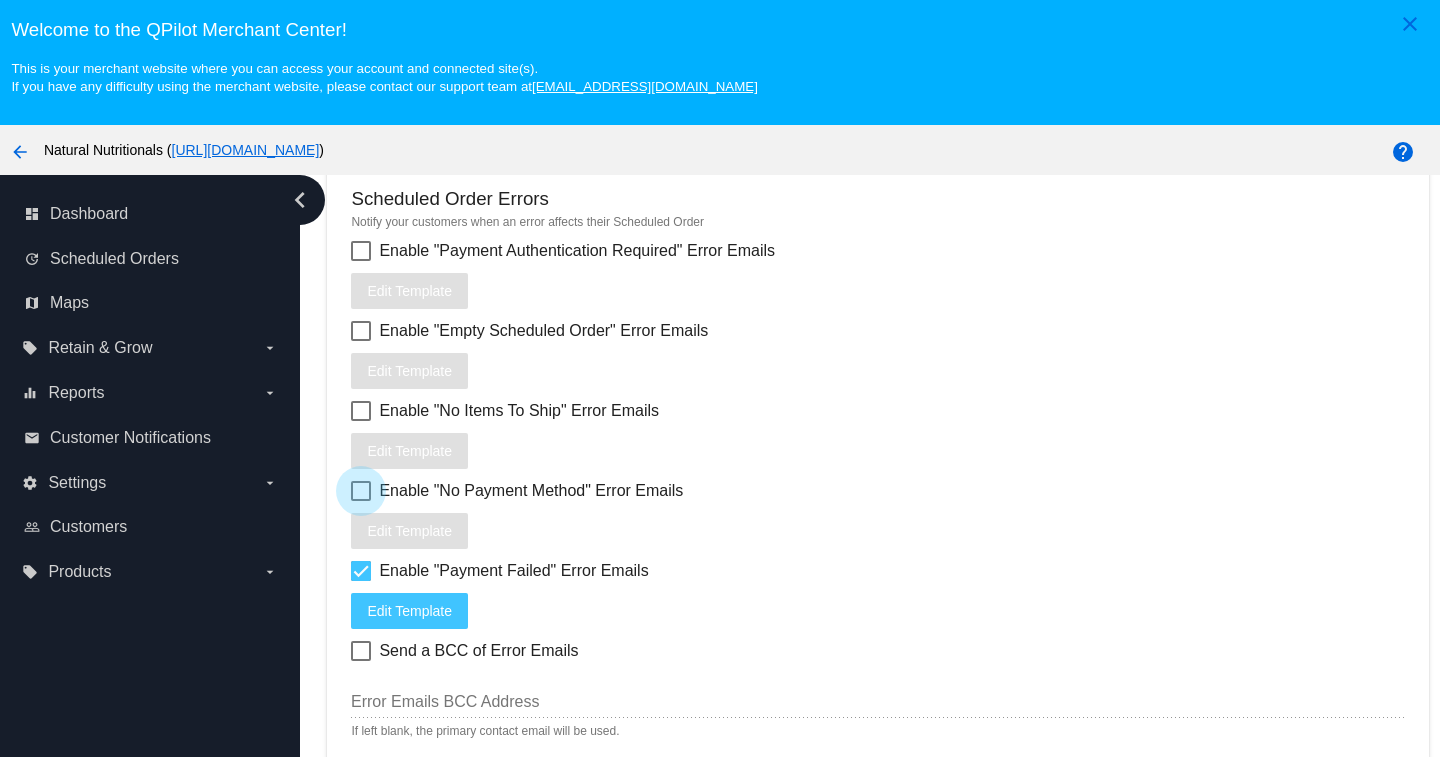 click at bounding box center (361, 491) 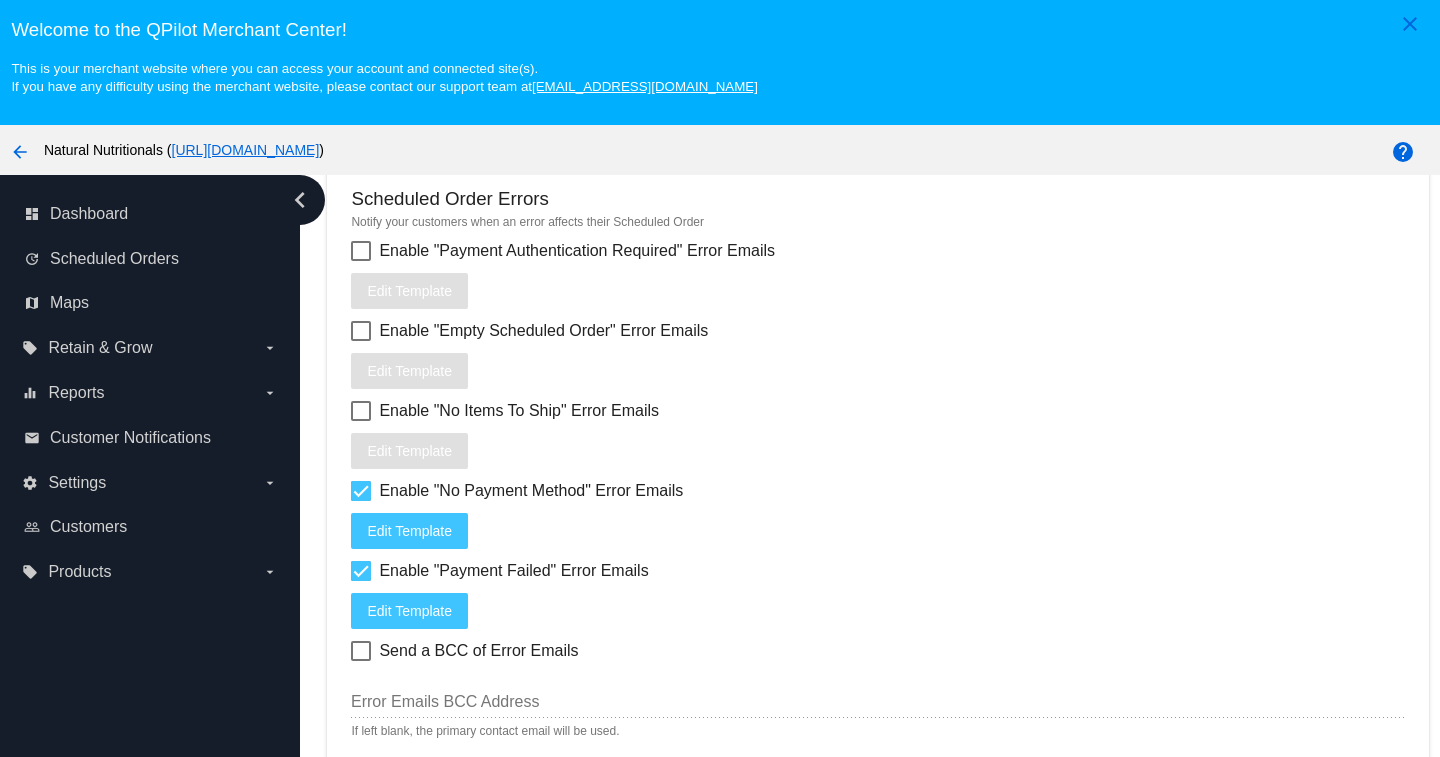 click at bounding box center [361, 411] 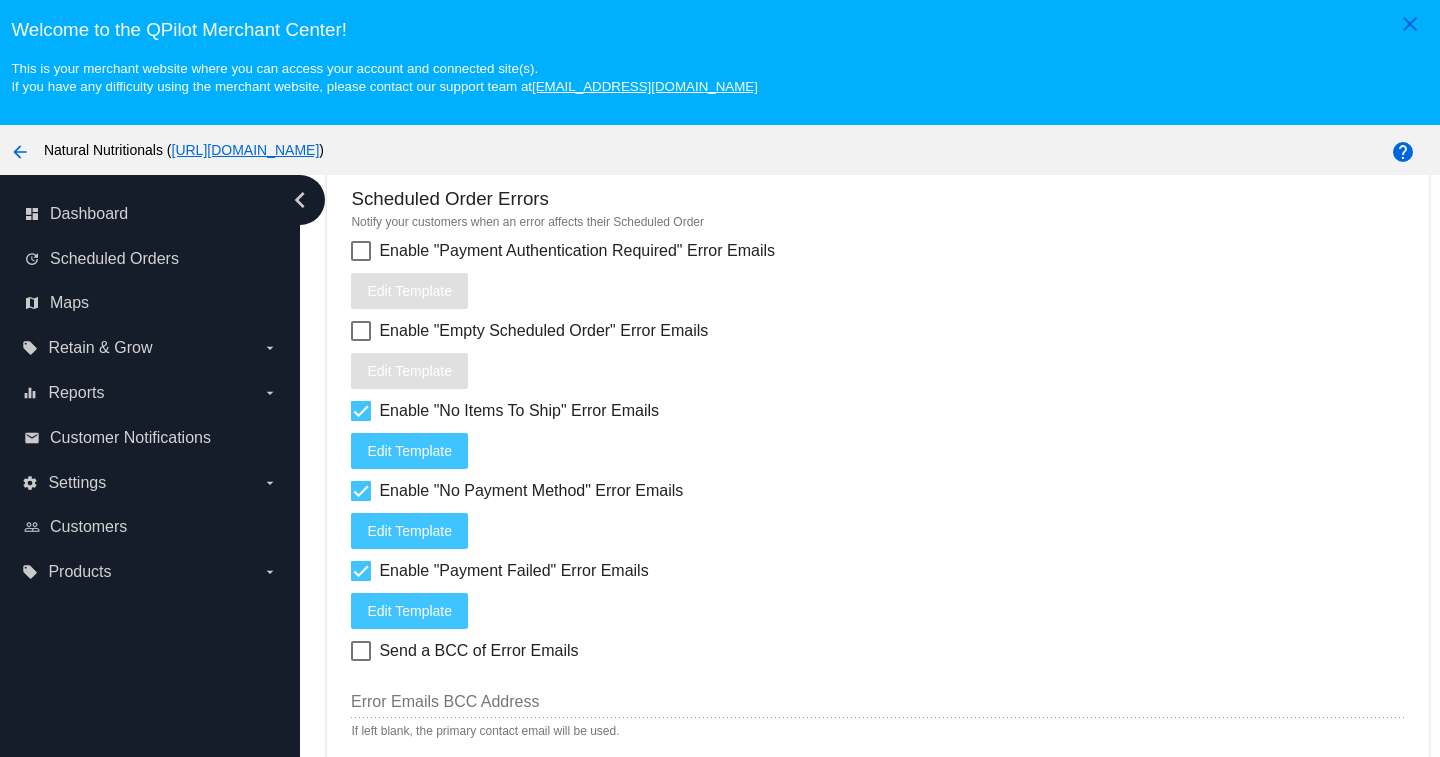 click at bounding box center (361, 331) 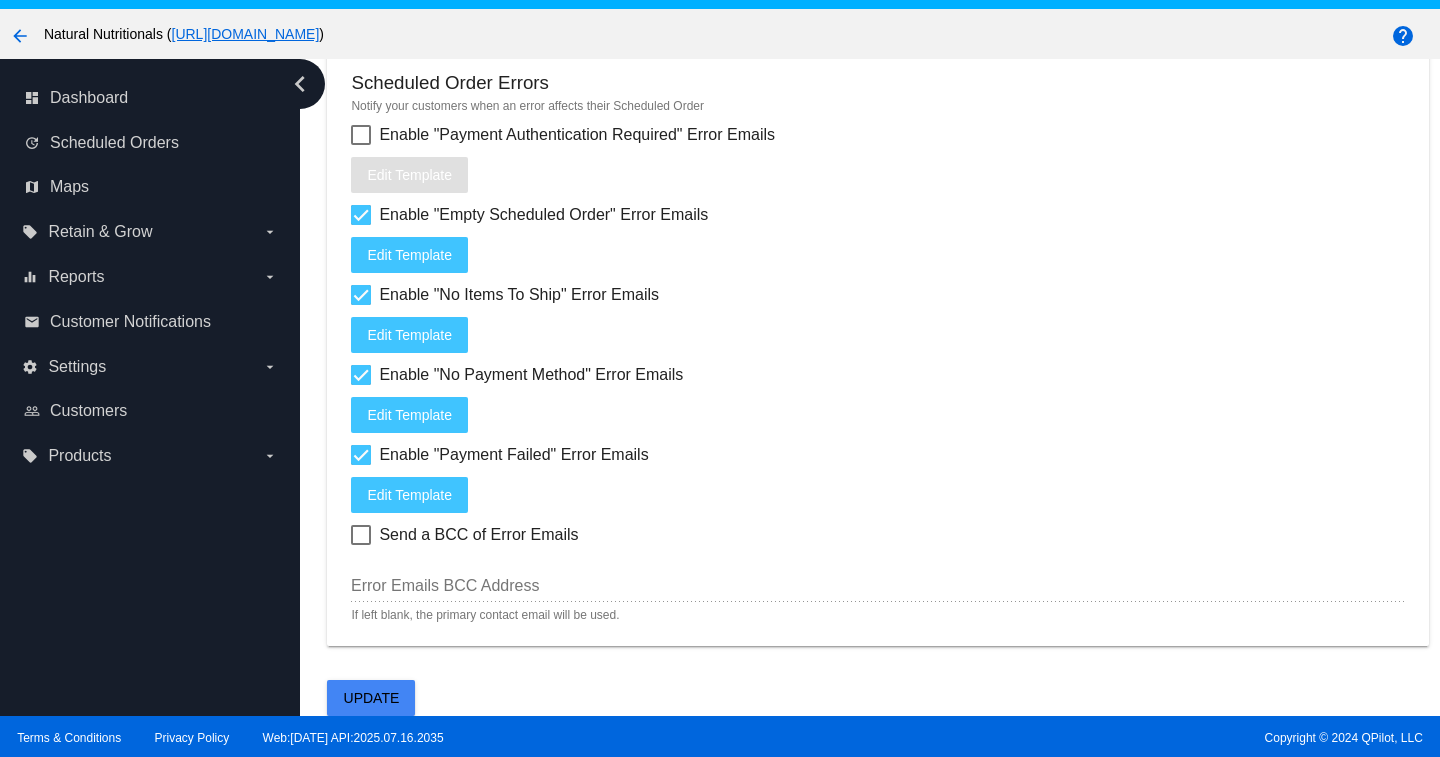 scroll, scrollTop: 125, scrollLeft: 0, axis: vertical 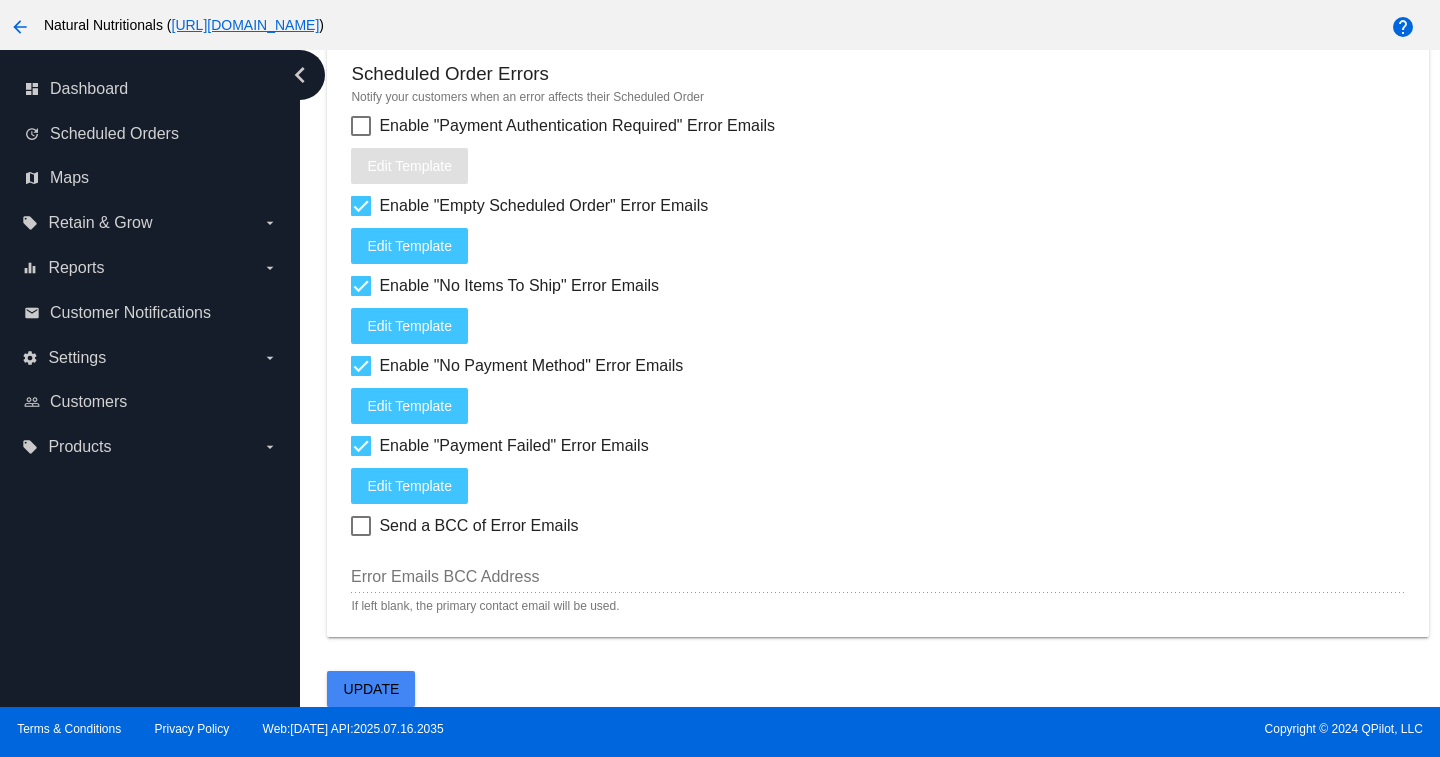 click on "Update" 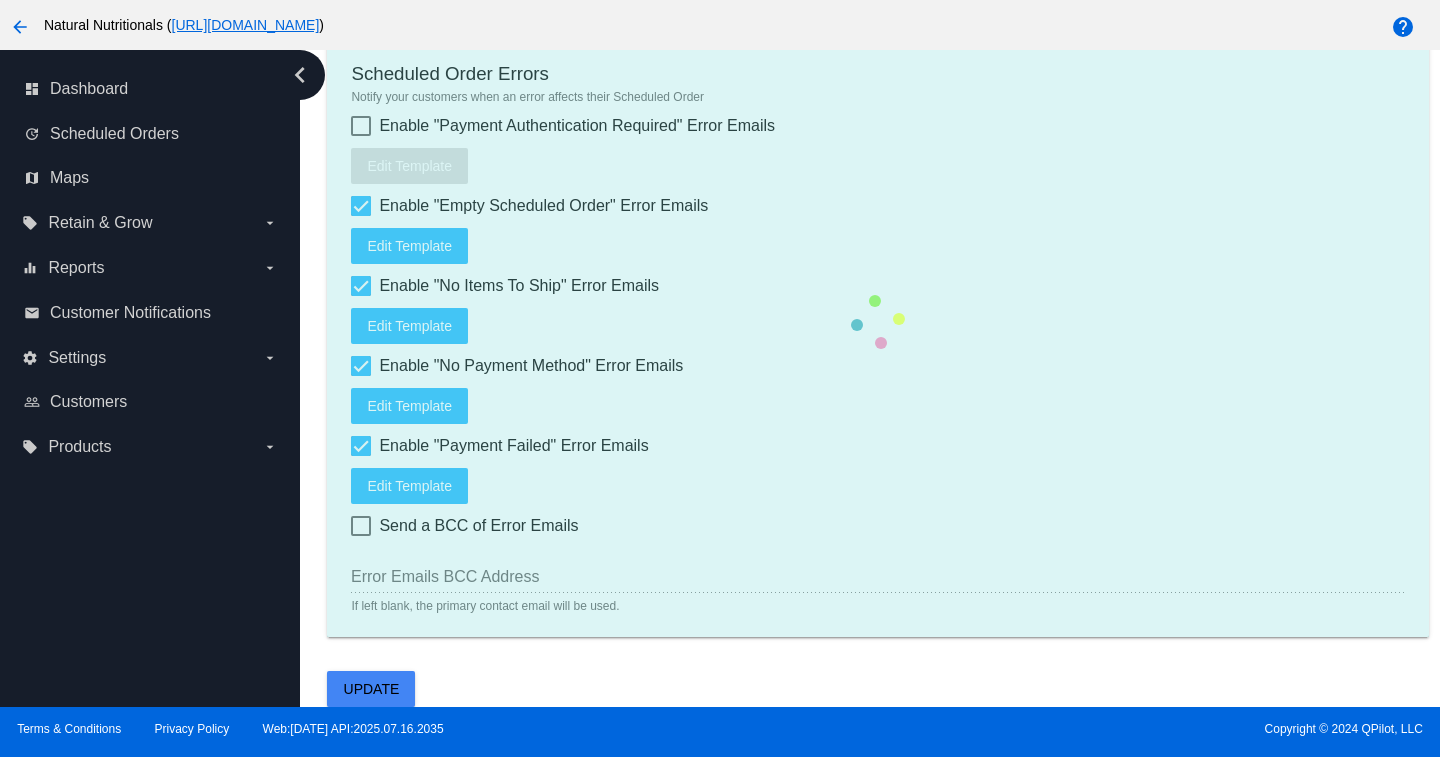 type on "1" 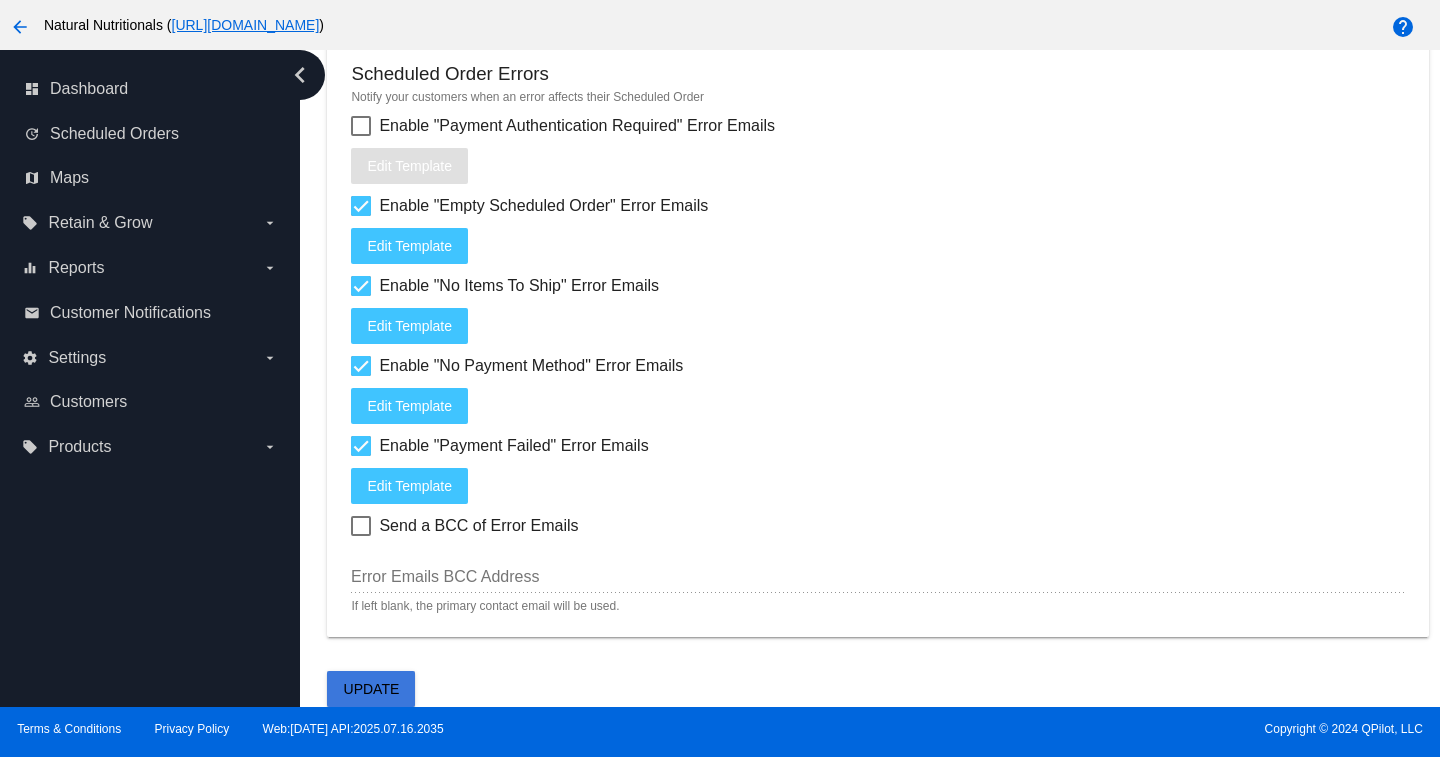 click on "Update" 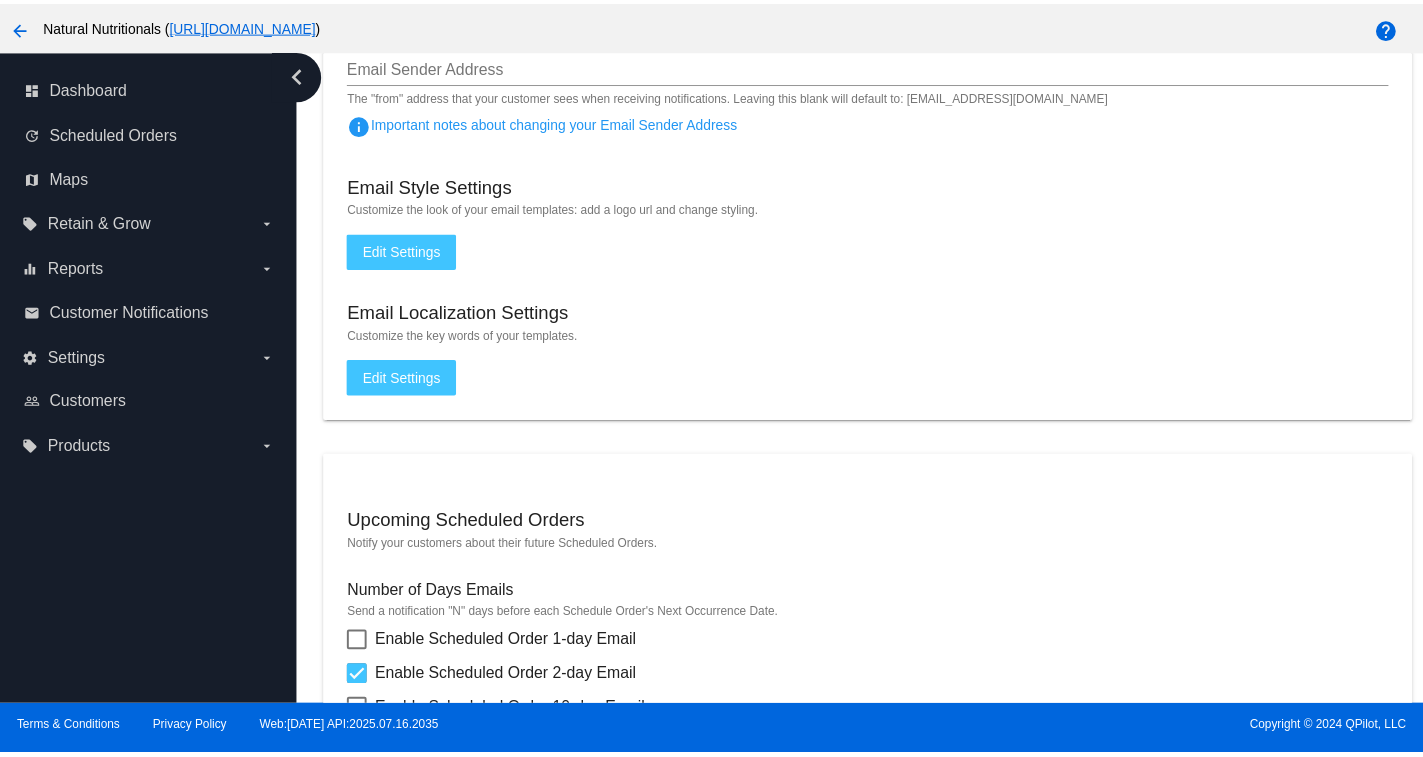 scroll, scrollTop: 0, scrollLeft: 0, axis: both 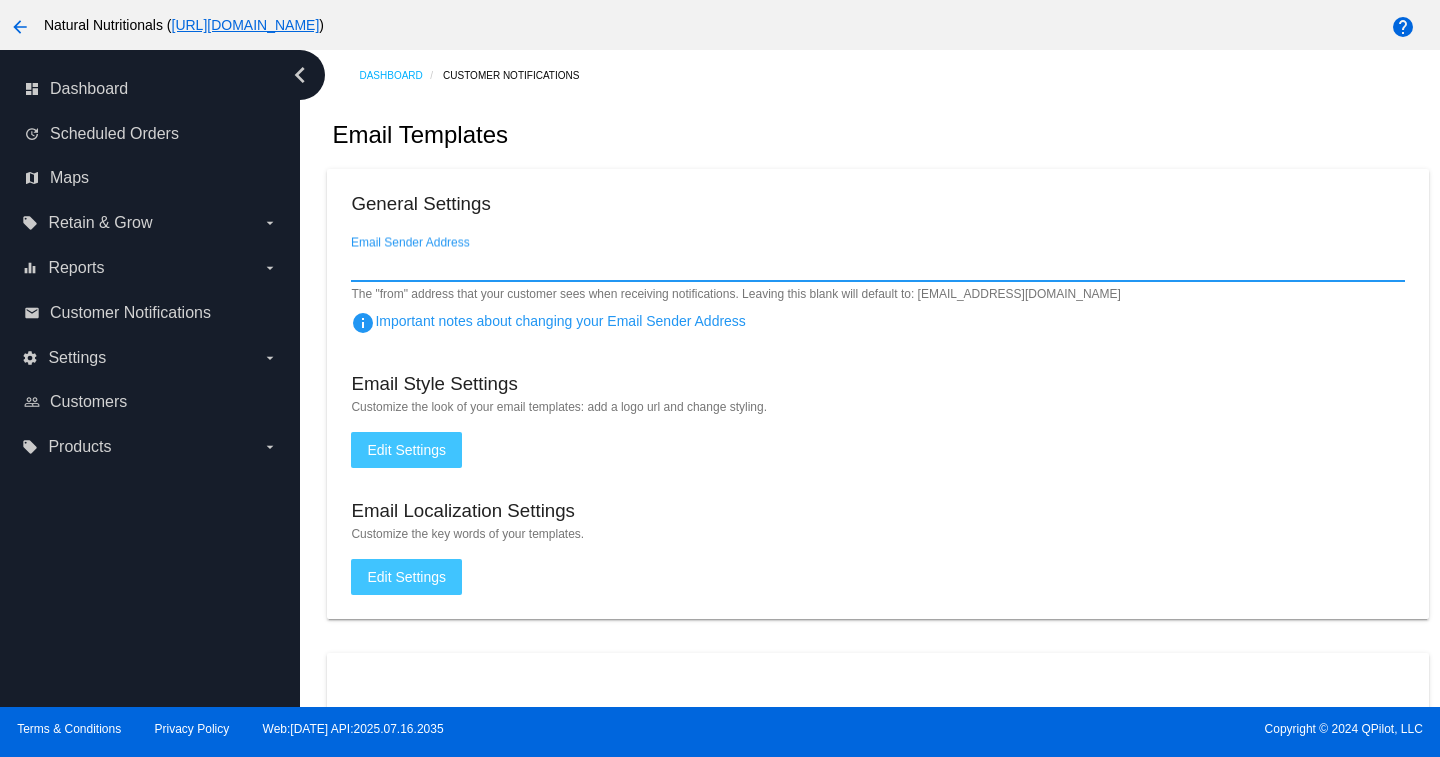 click on "Email Sender Address" at bounding box center [877, 265] 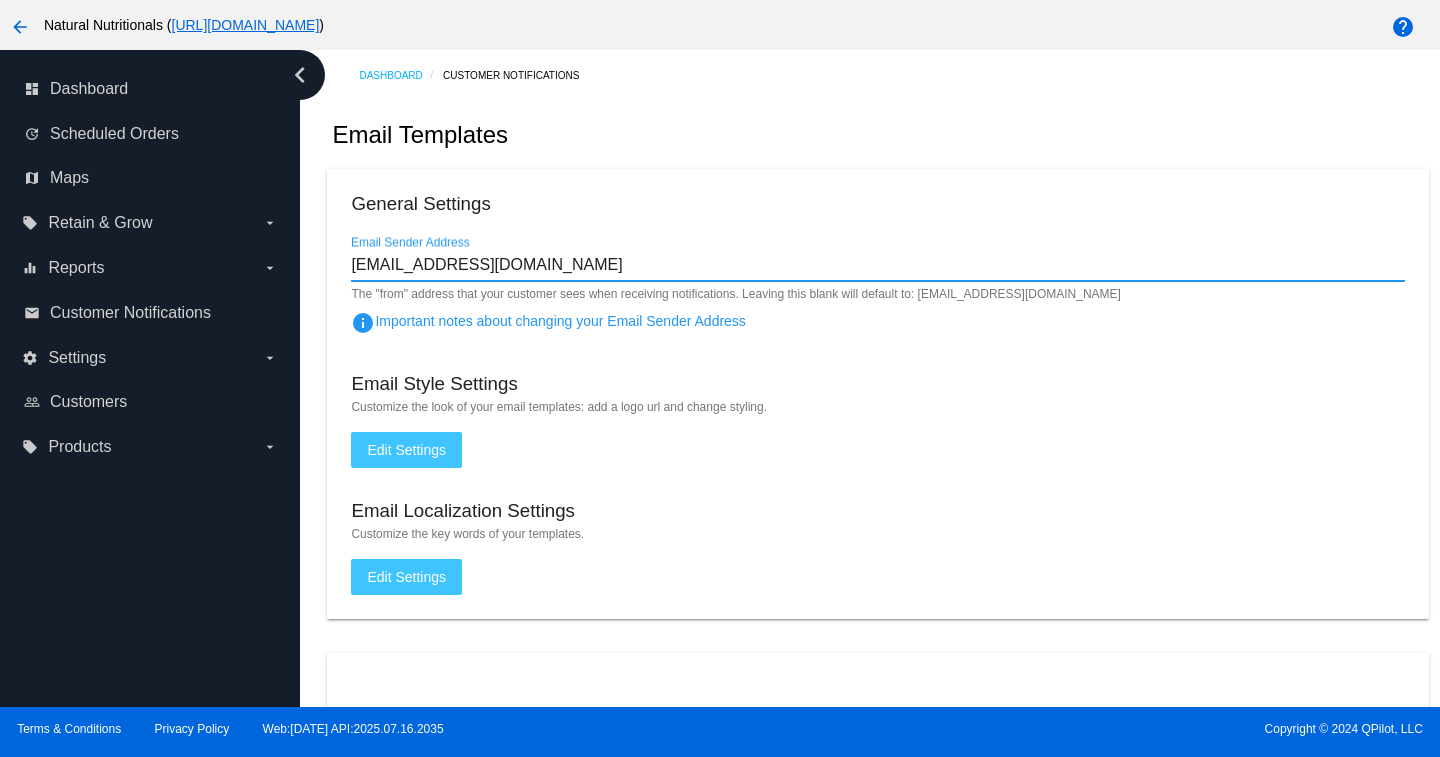 type on "[EMAIL_ADDRESS][DOMAIN_NAME]" 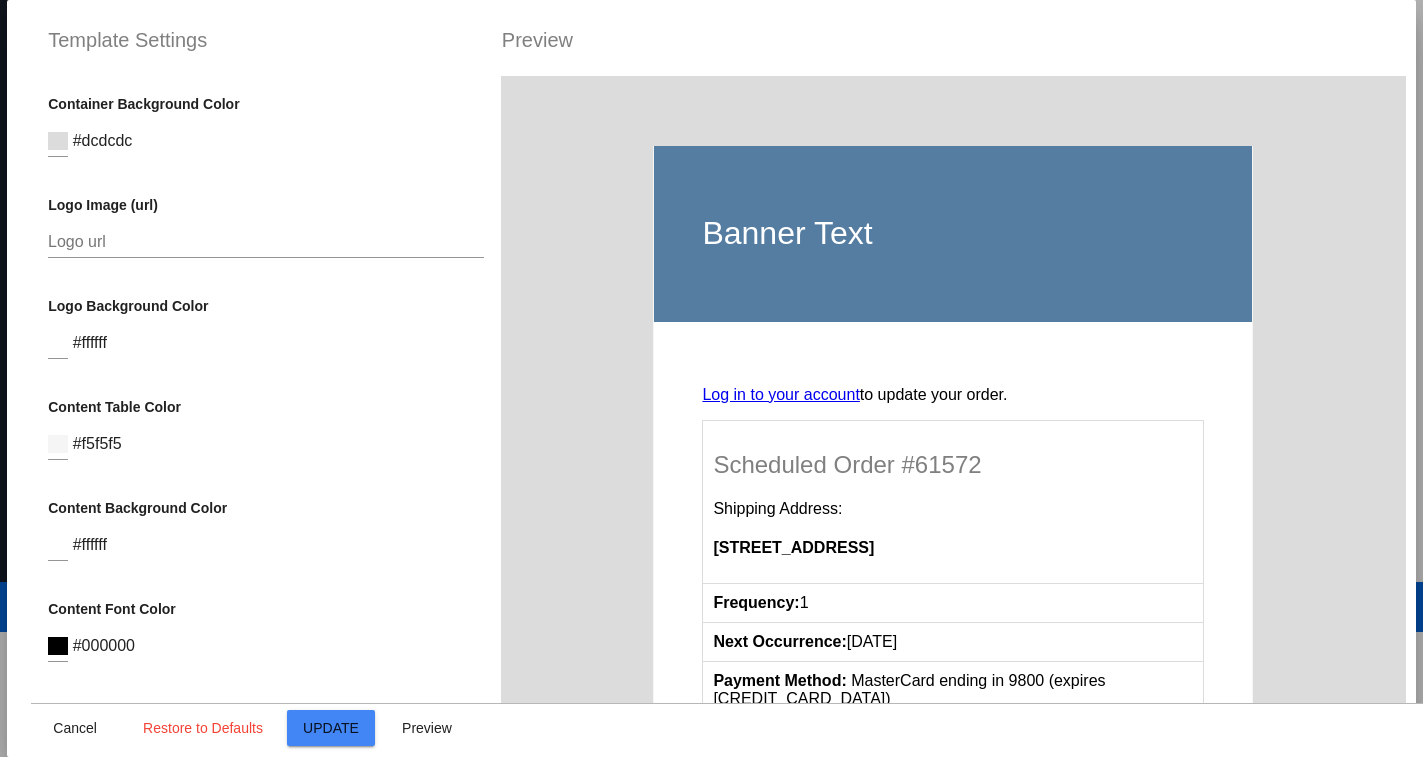 click on "Content Font Color" at bounding box center [265, 609] 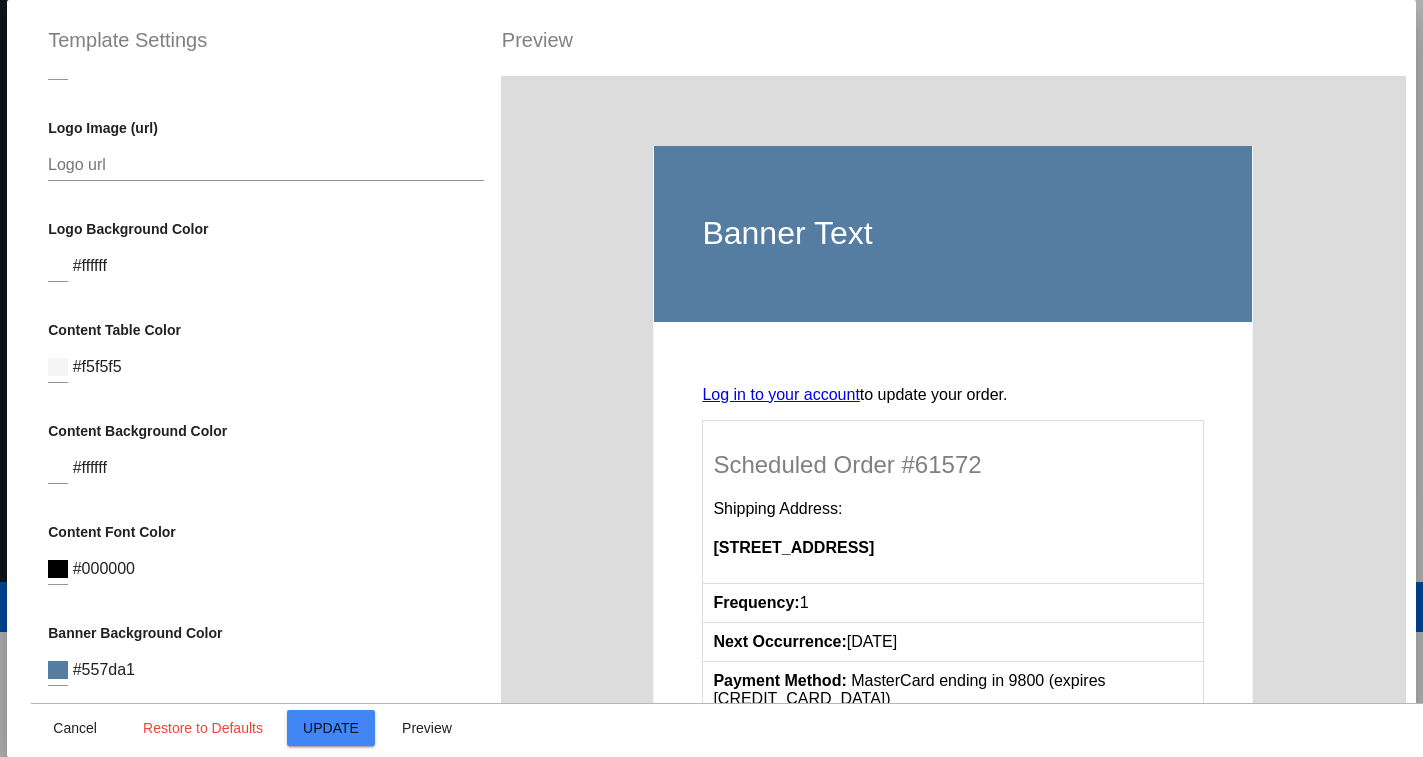 scroll, scrollTop: 300, scrollLeft: 0, axis: vertical 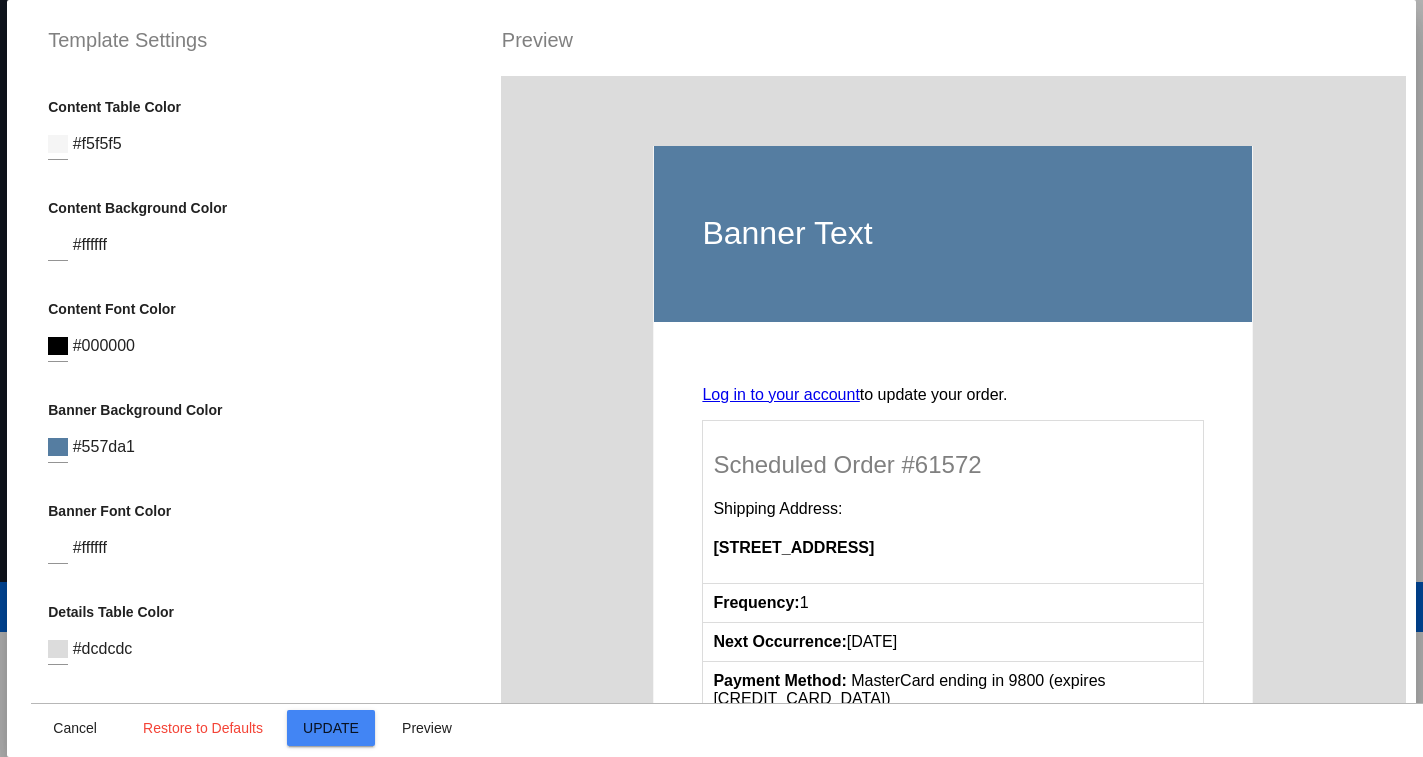 click at bounding box center (58, 447) 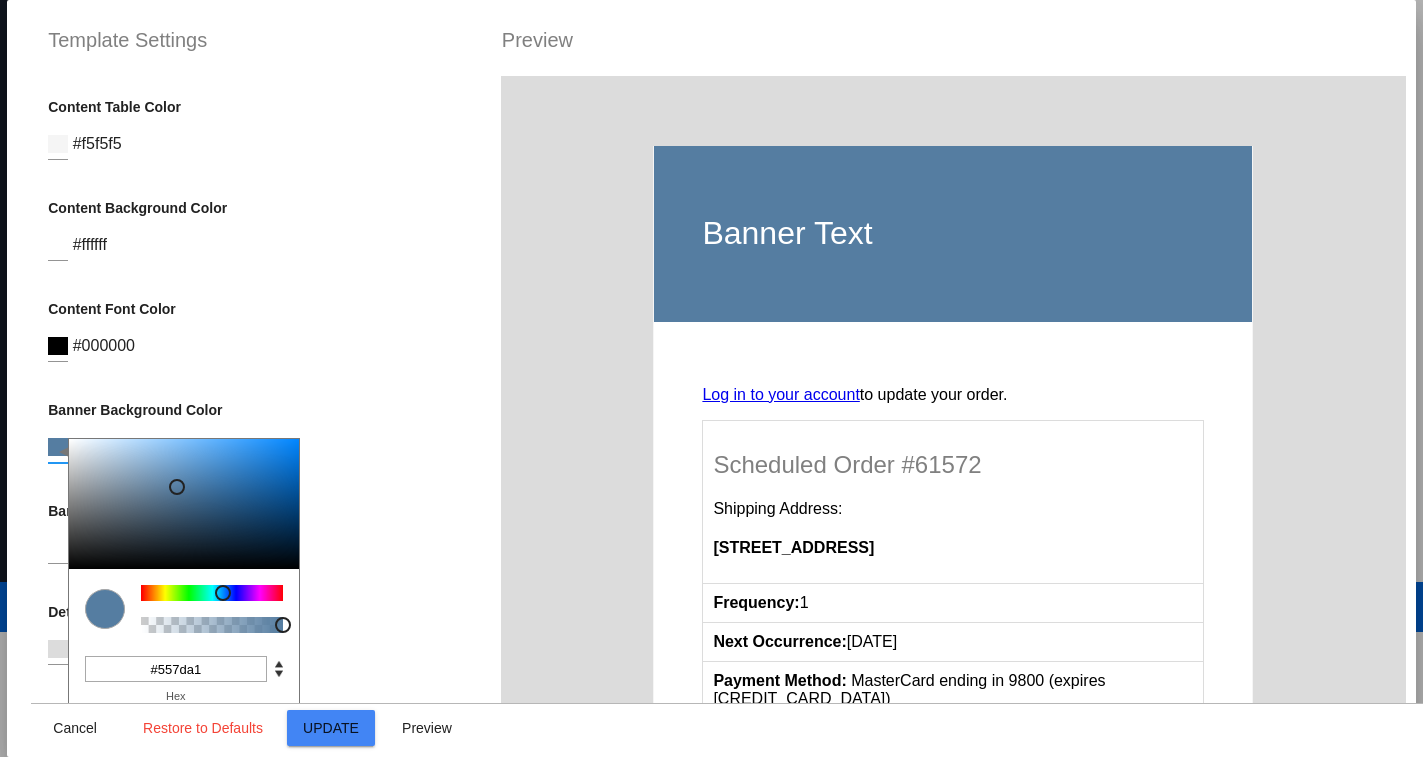 click at bounding box center (279, 675) 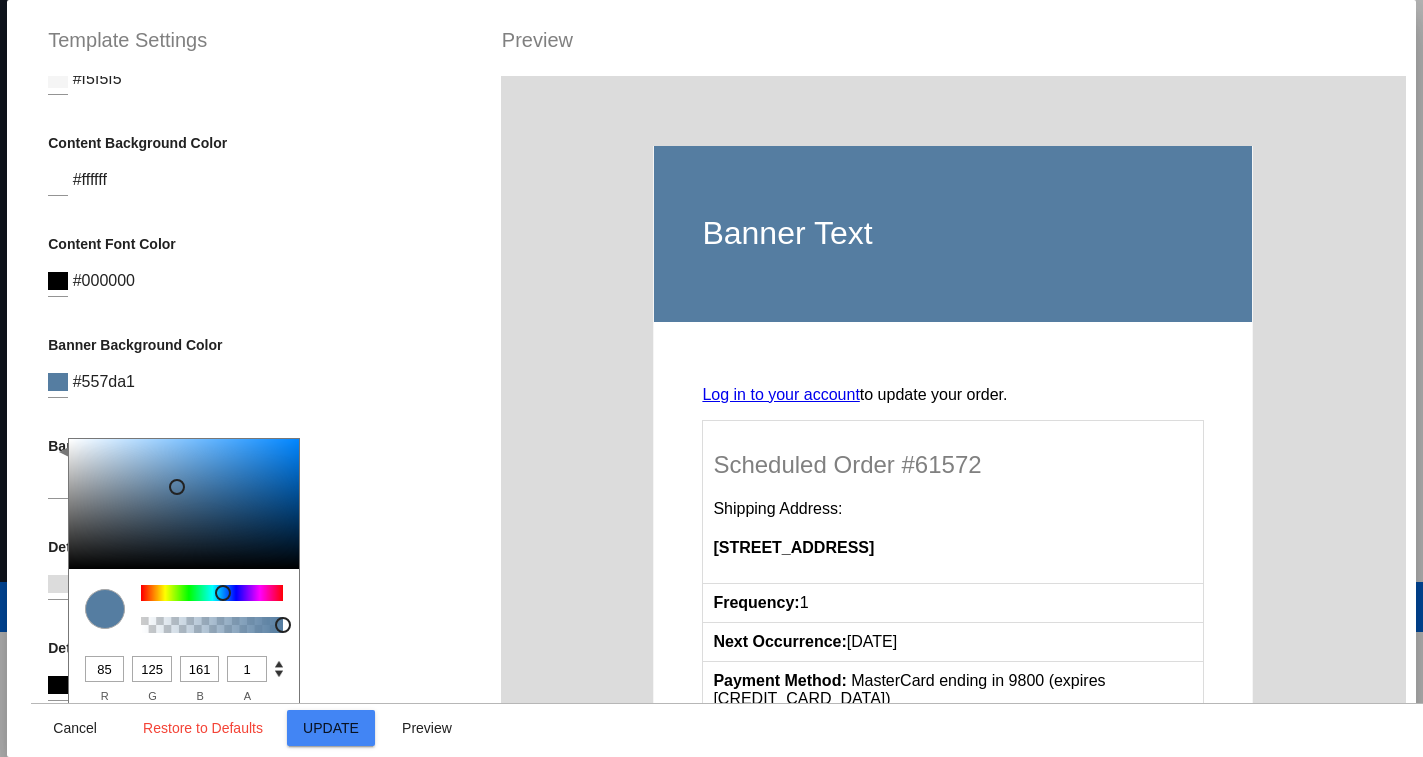 scroll, scrollTop: 400, scrollLeft: 0, axis: vertical 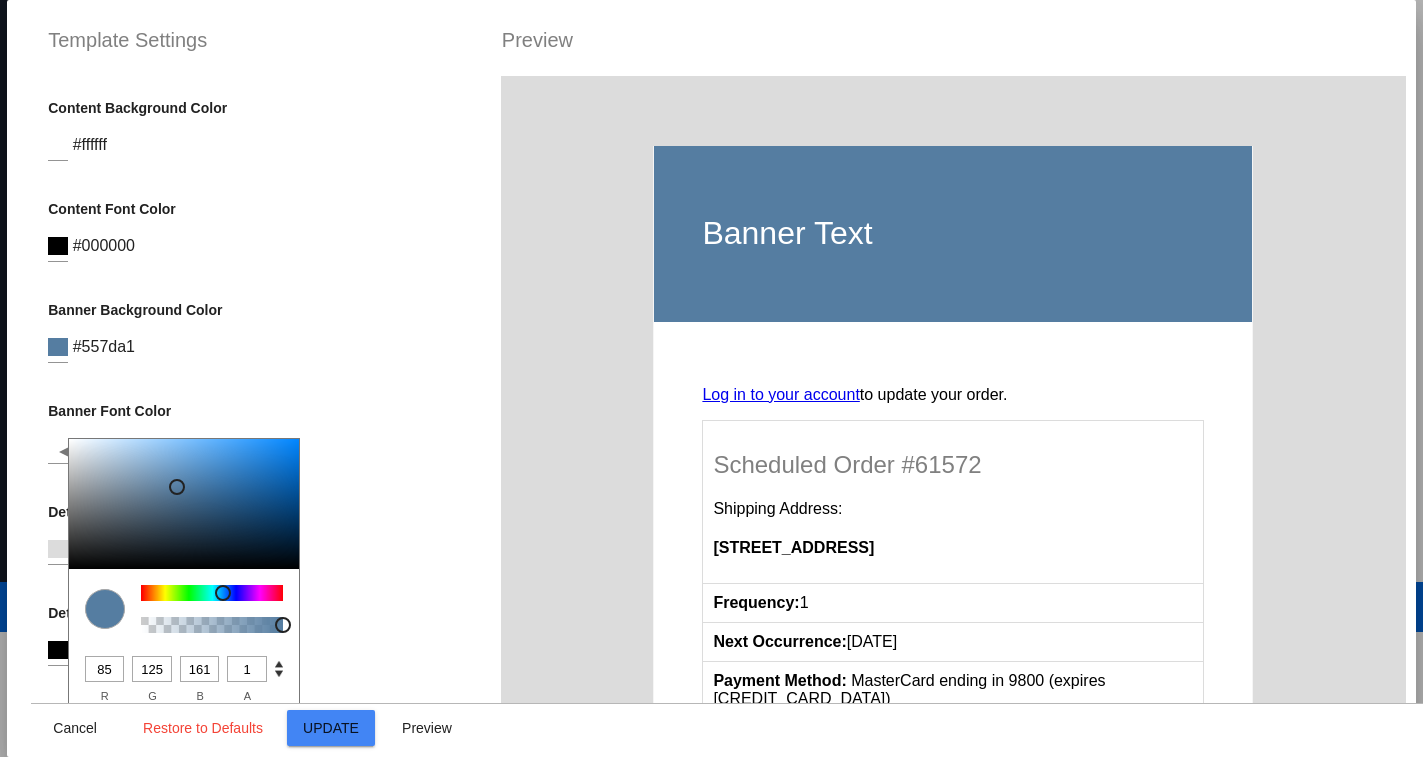 drag, startPoint x: 110, startPoint y: 666, endPoint x: 88, endPoint y: 668, distance: 22.090721 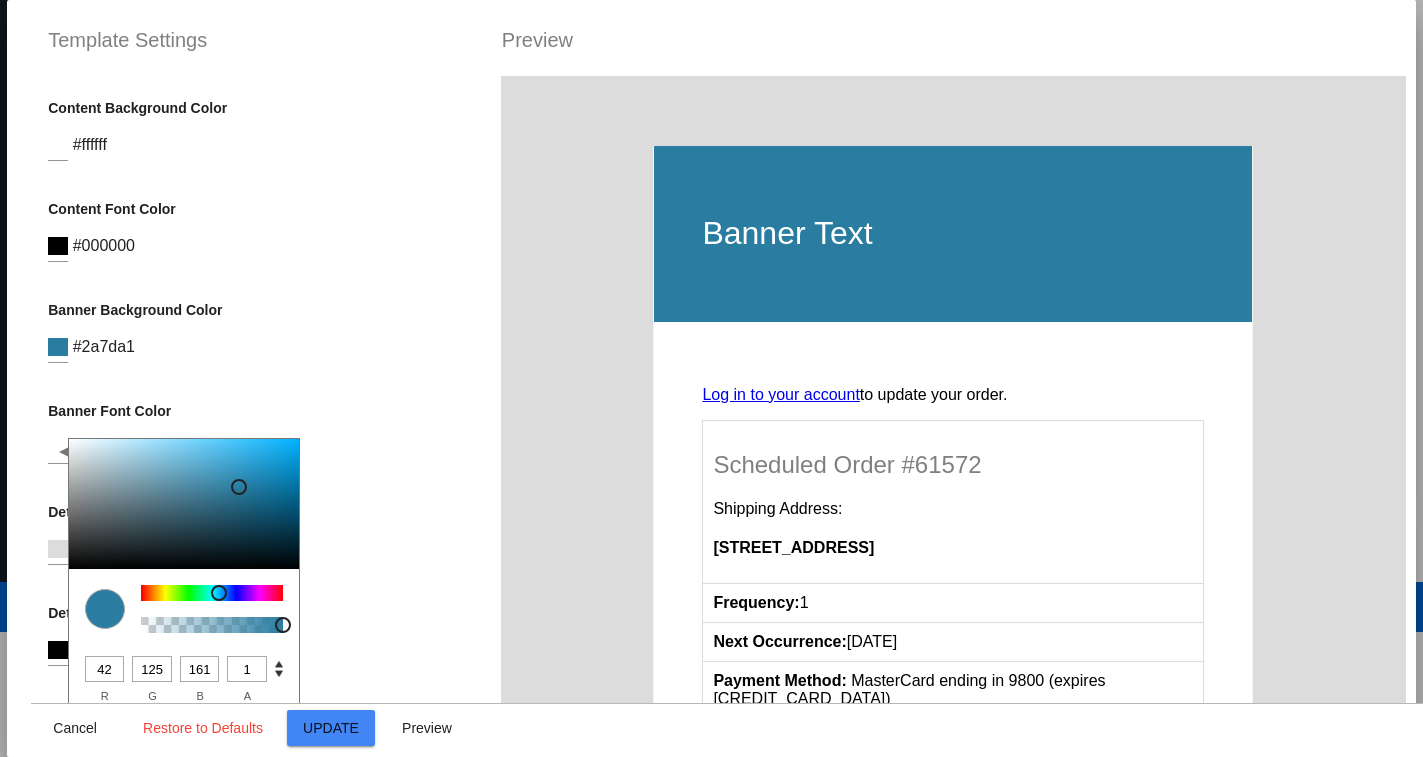 type on "42" 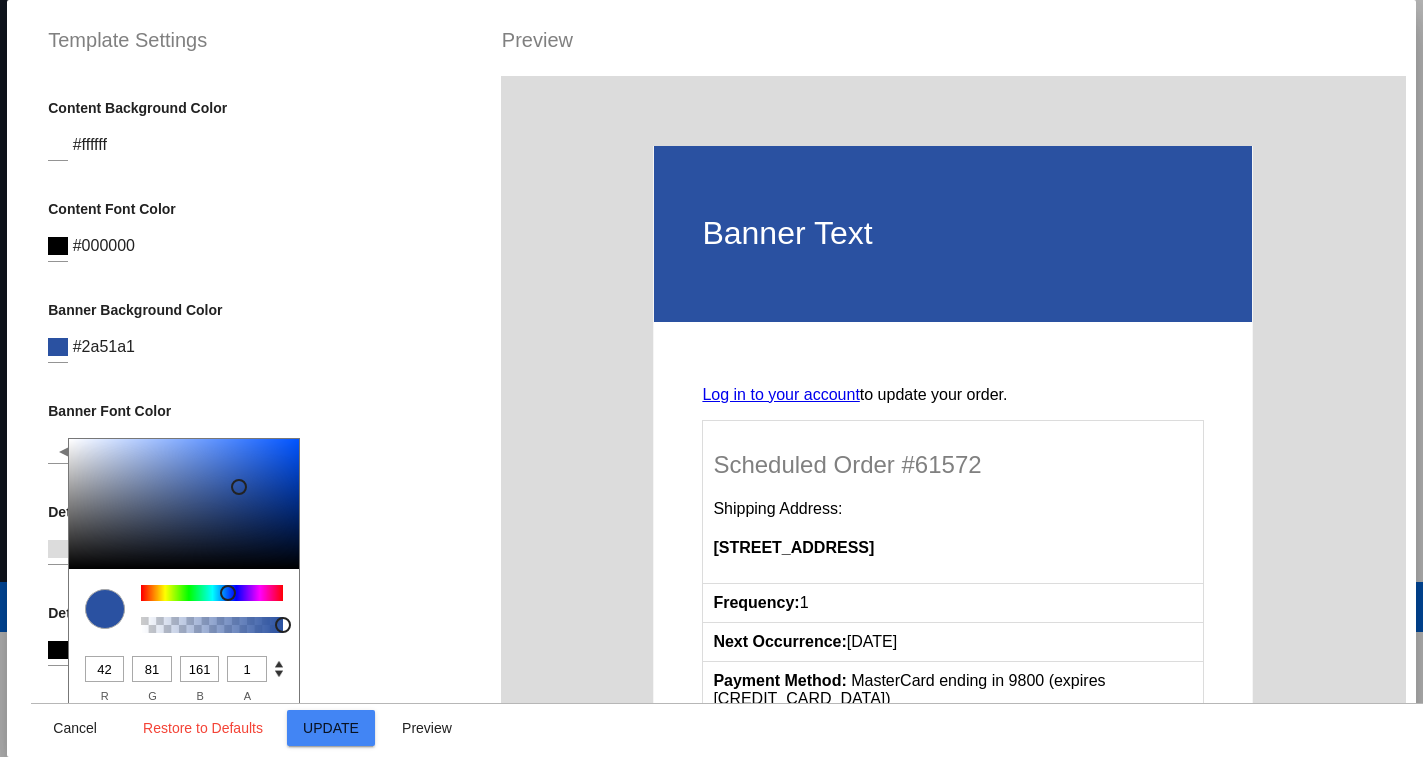 type on "81" 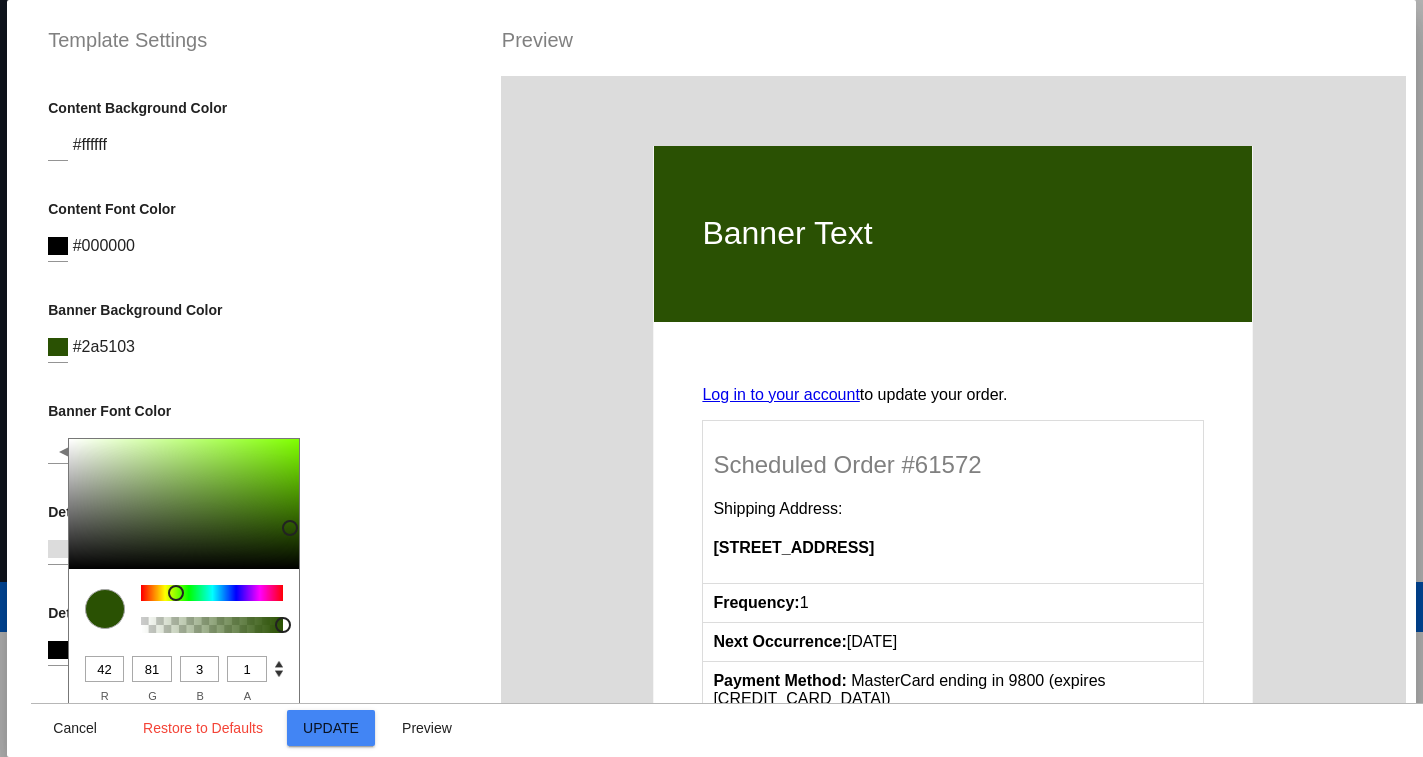 type on "39" 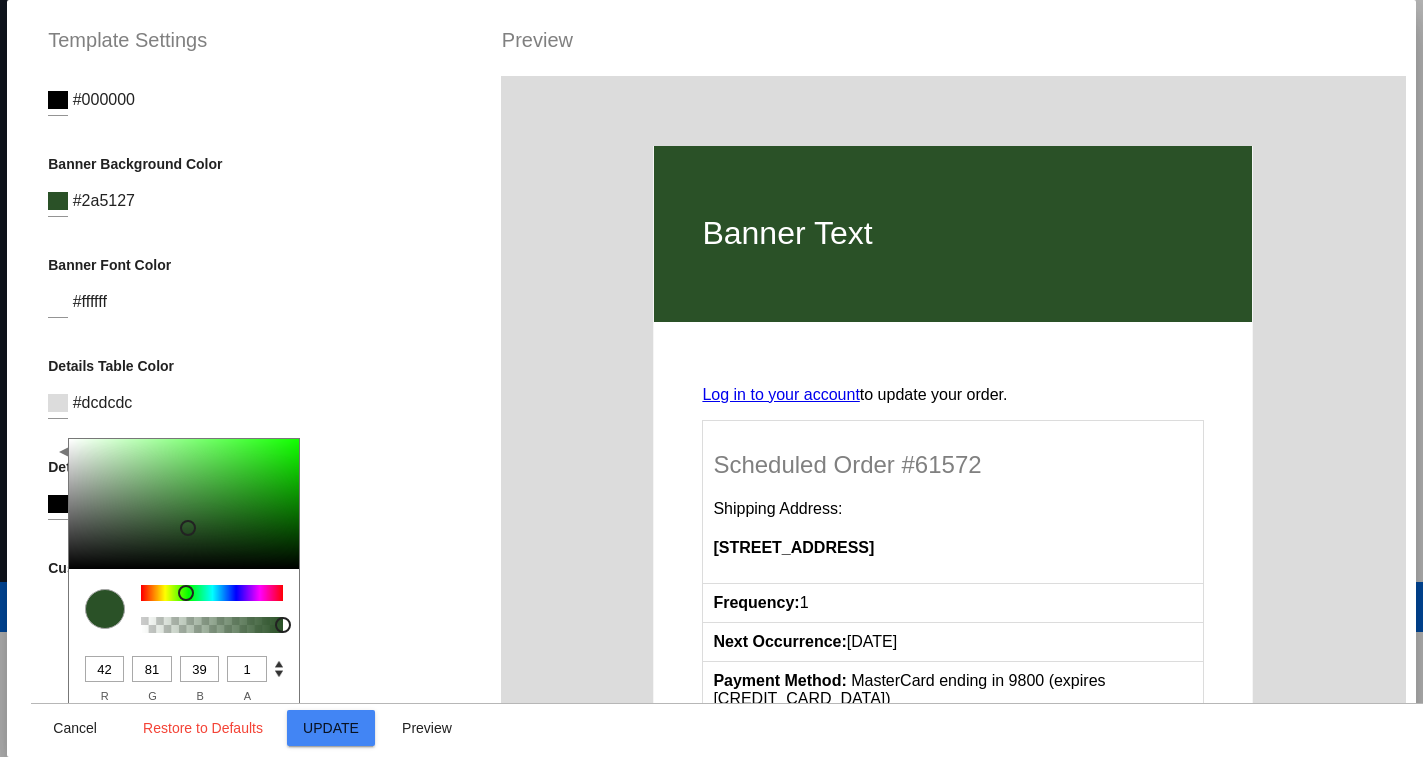 scroll, scrollTop: 600, scrollLeft: 0, axis: vertical 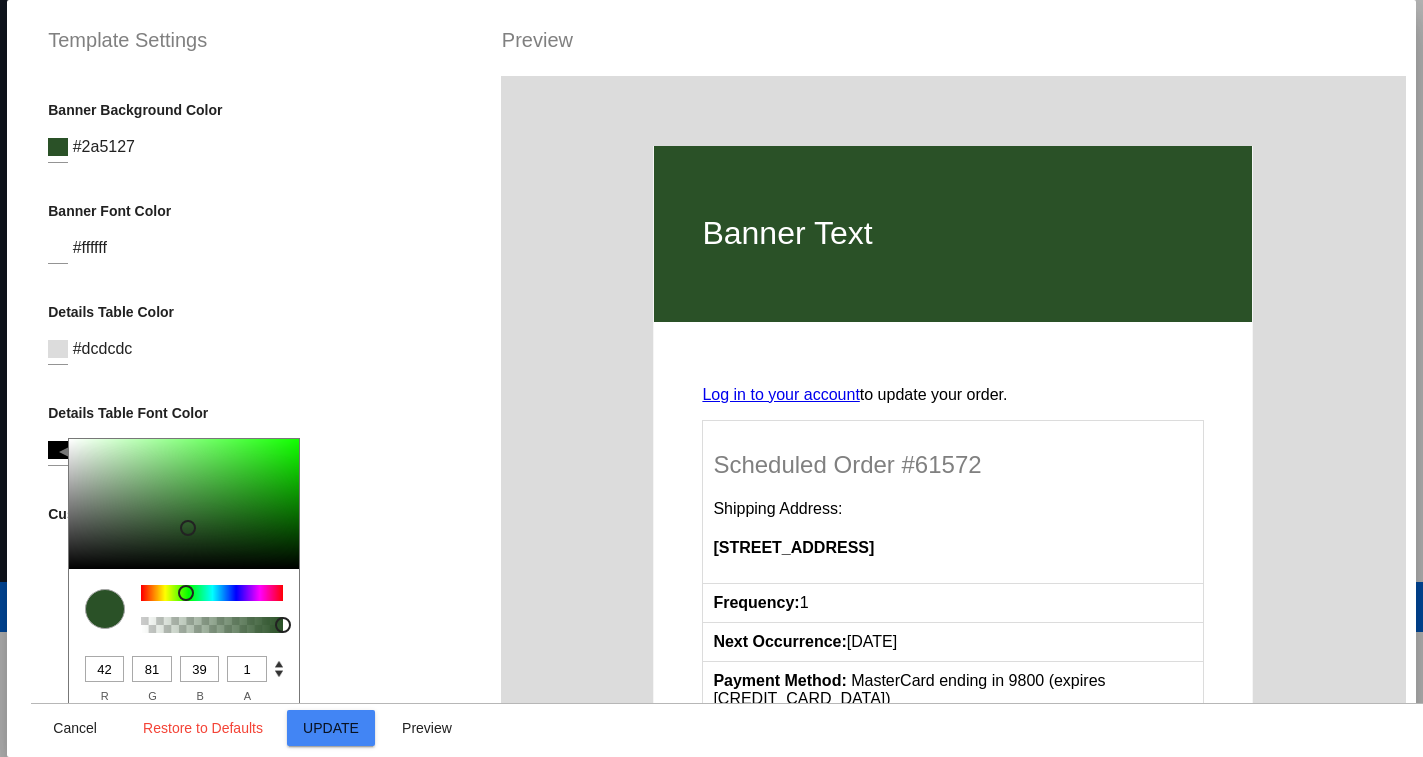 click on "Update" 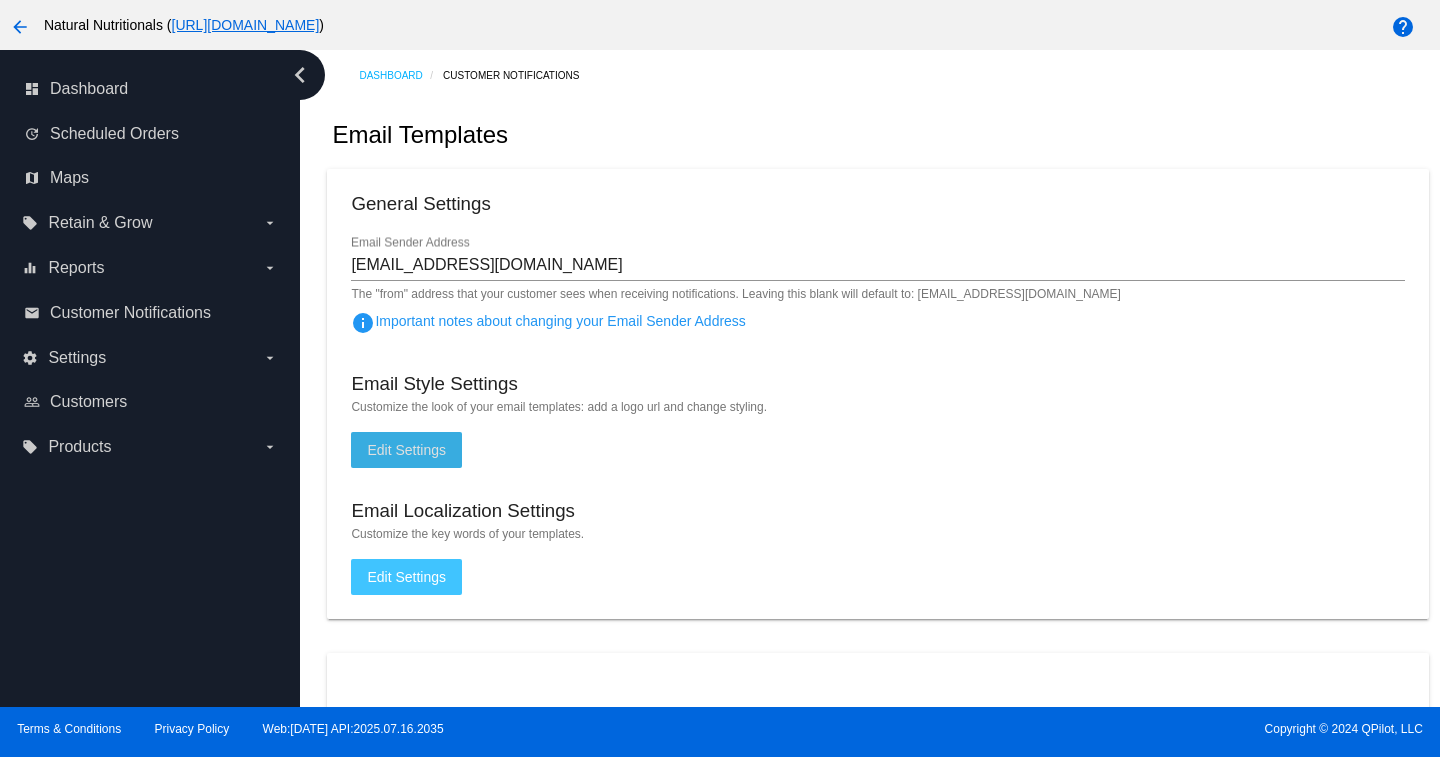 click on "Edit Settings" 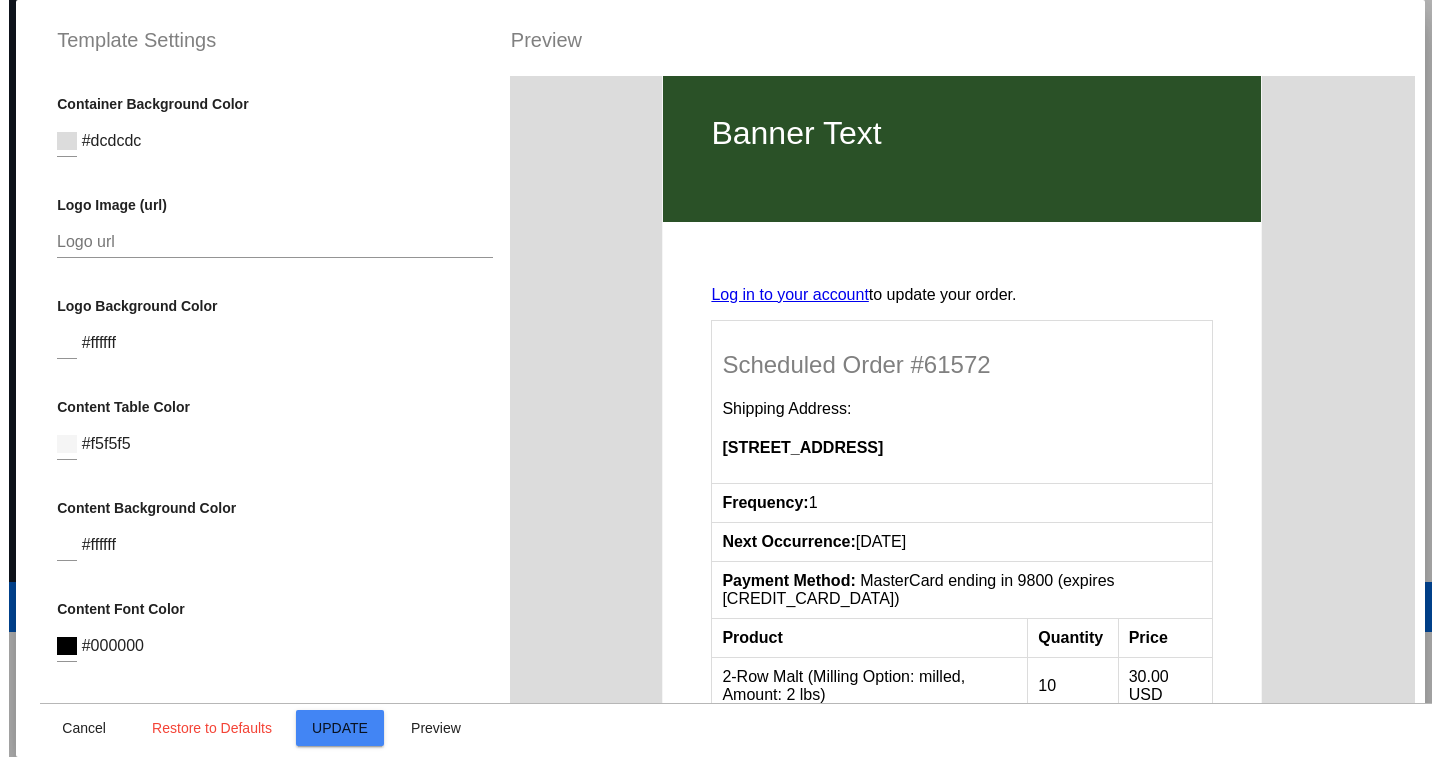 scroll, scrollTop: 0, scrollLeft: 0, axis: both 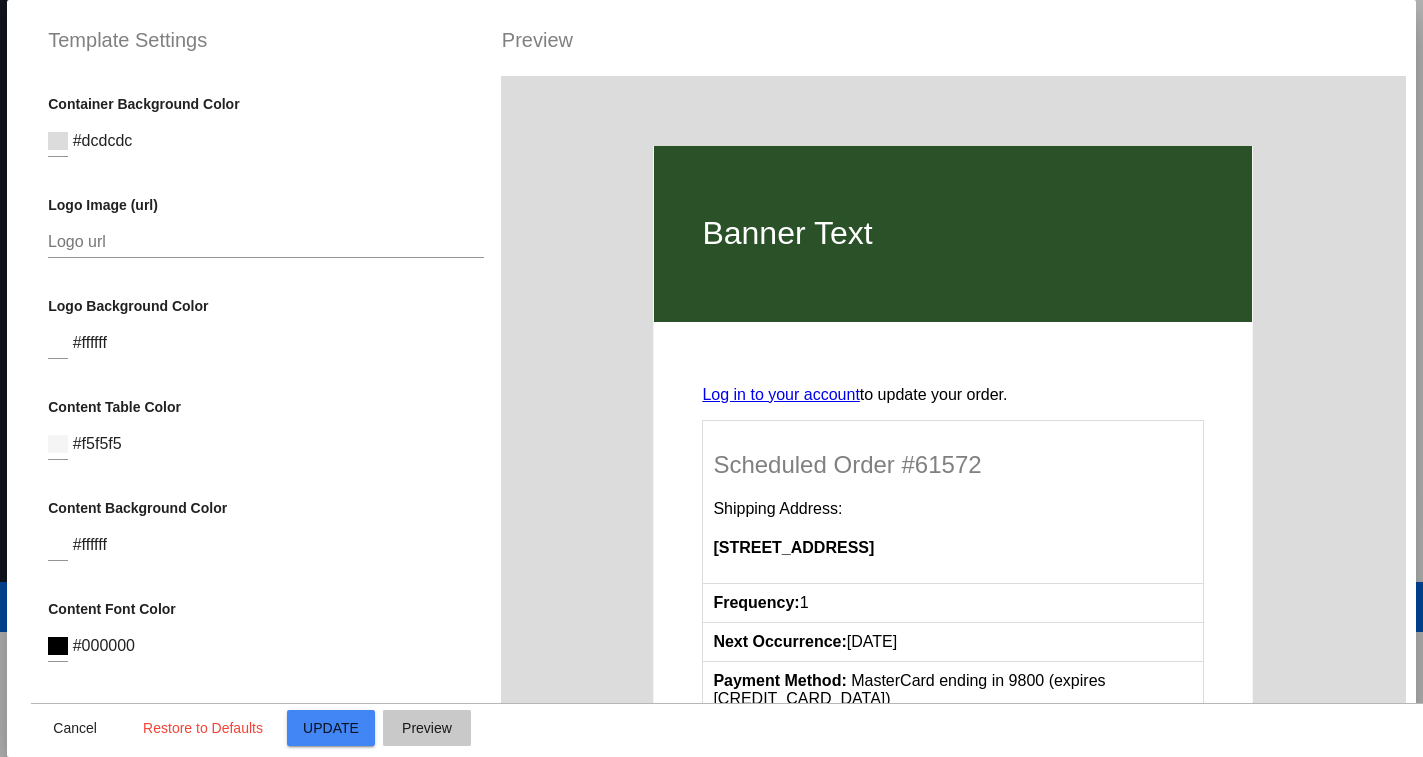 click on "Preview" 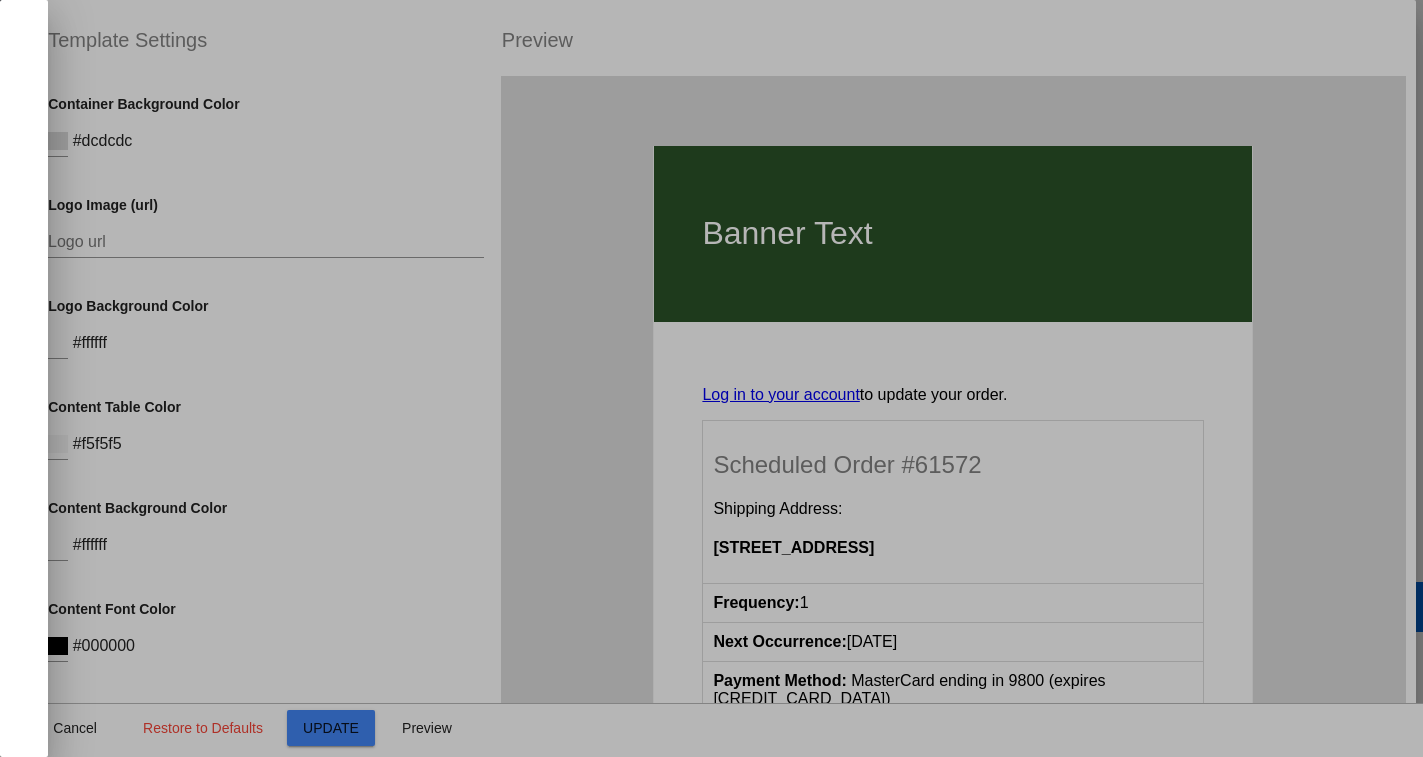 click at bounding box center [711, 378] 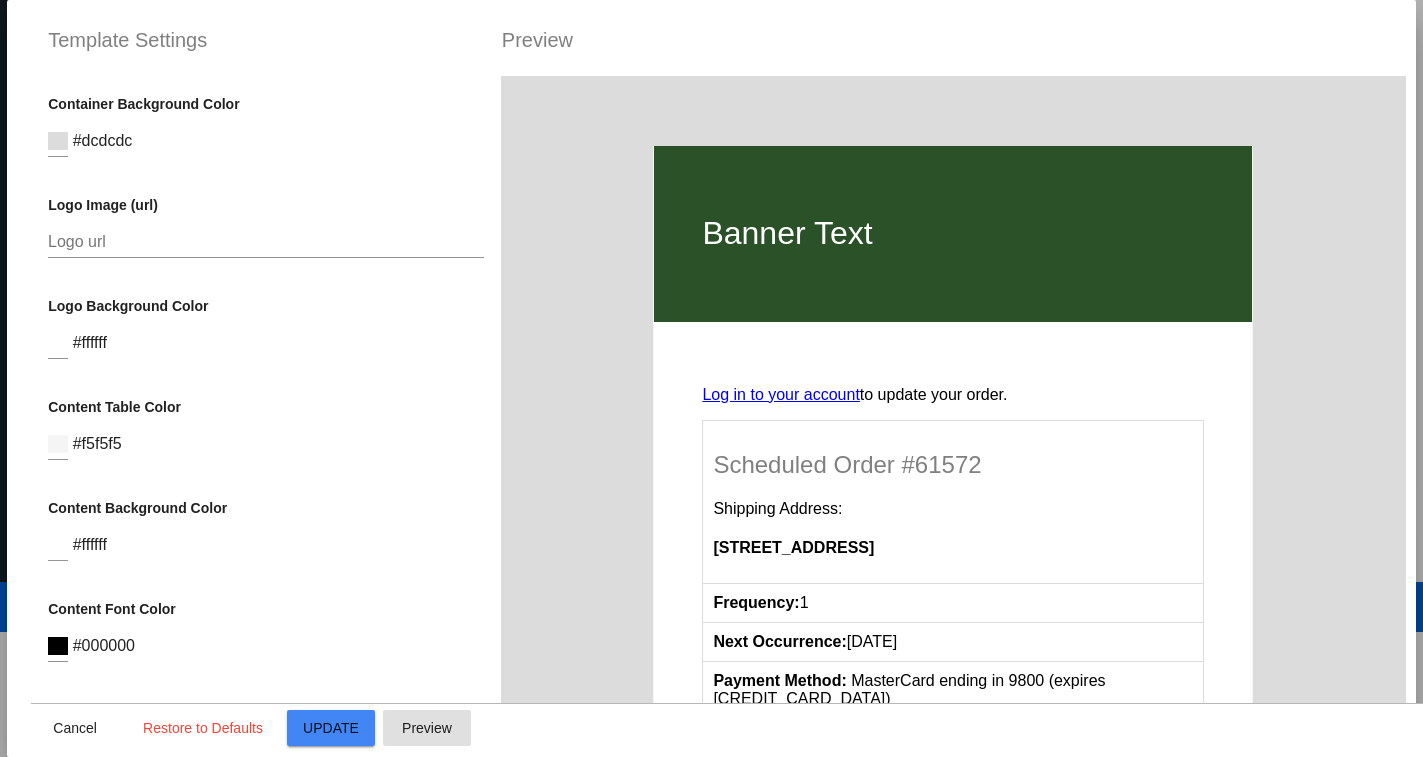 click on "Update" 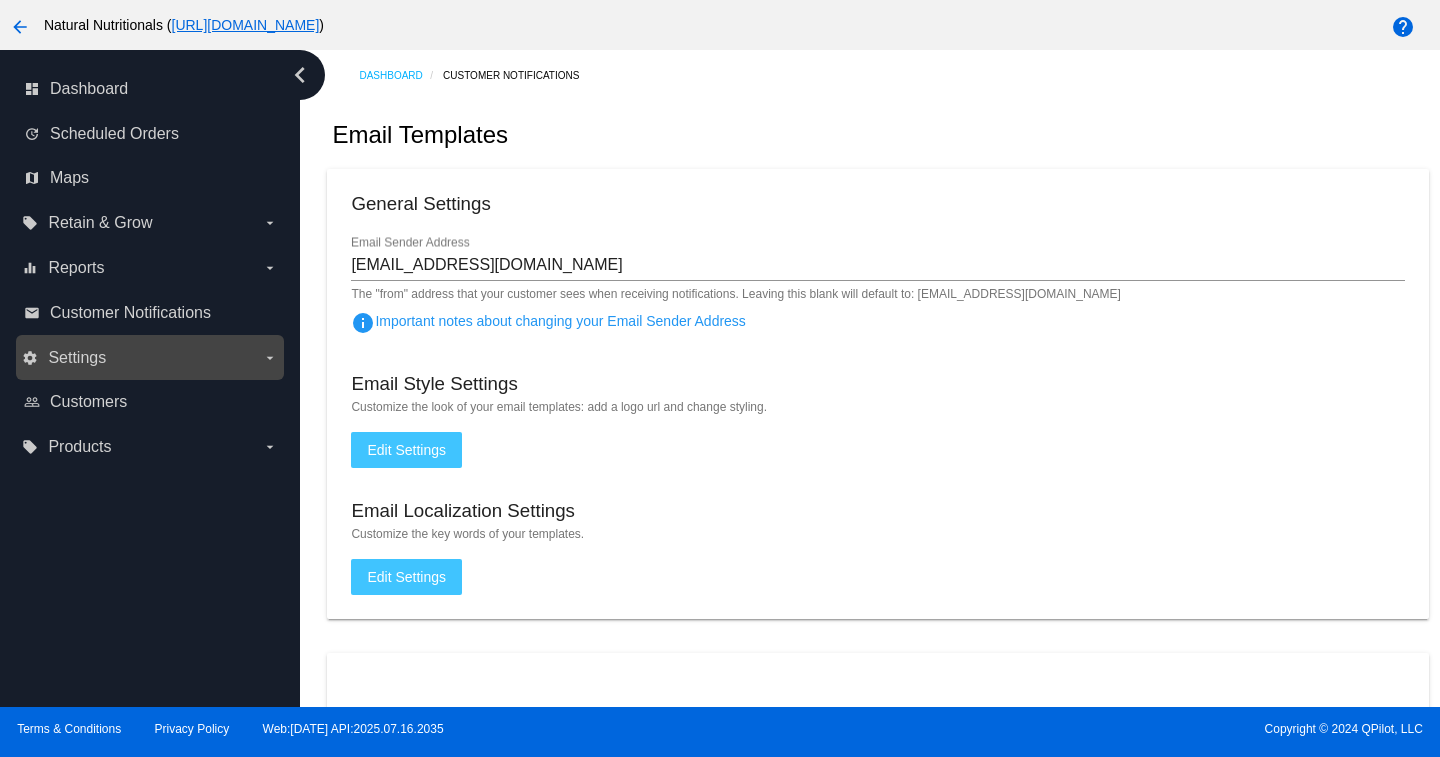 click on "Settings" at bounding box center (77, 358) 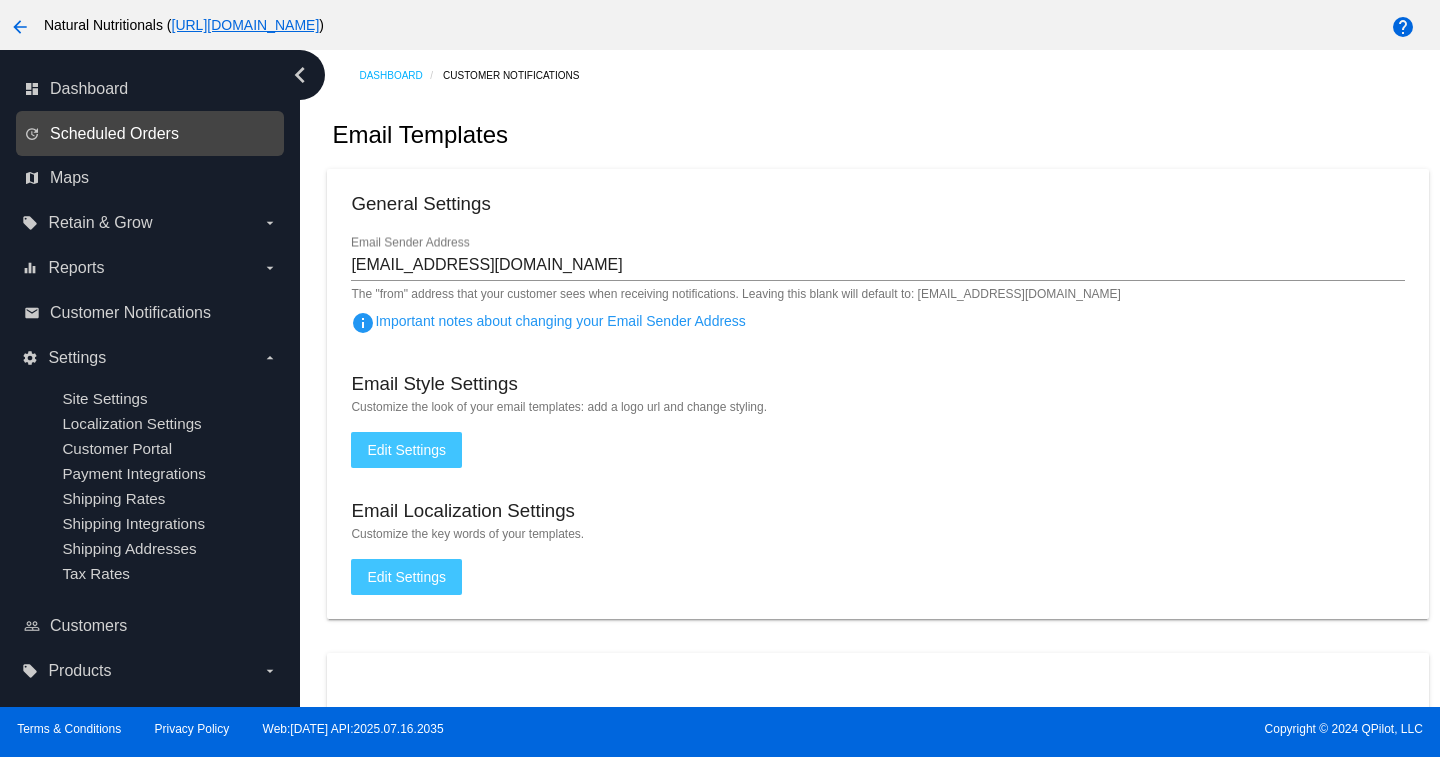 click on "Scheduled Orders" at bounding box center (114, 134) 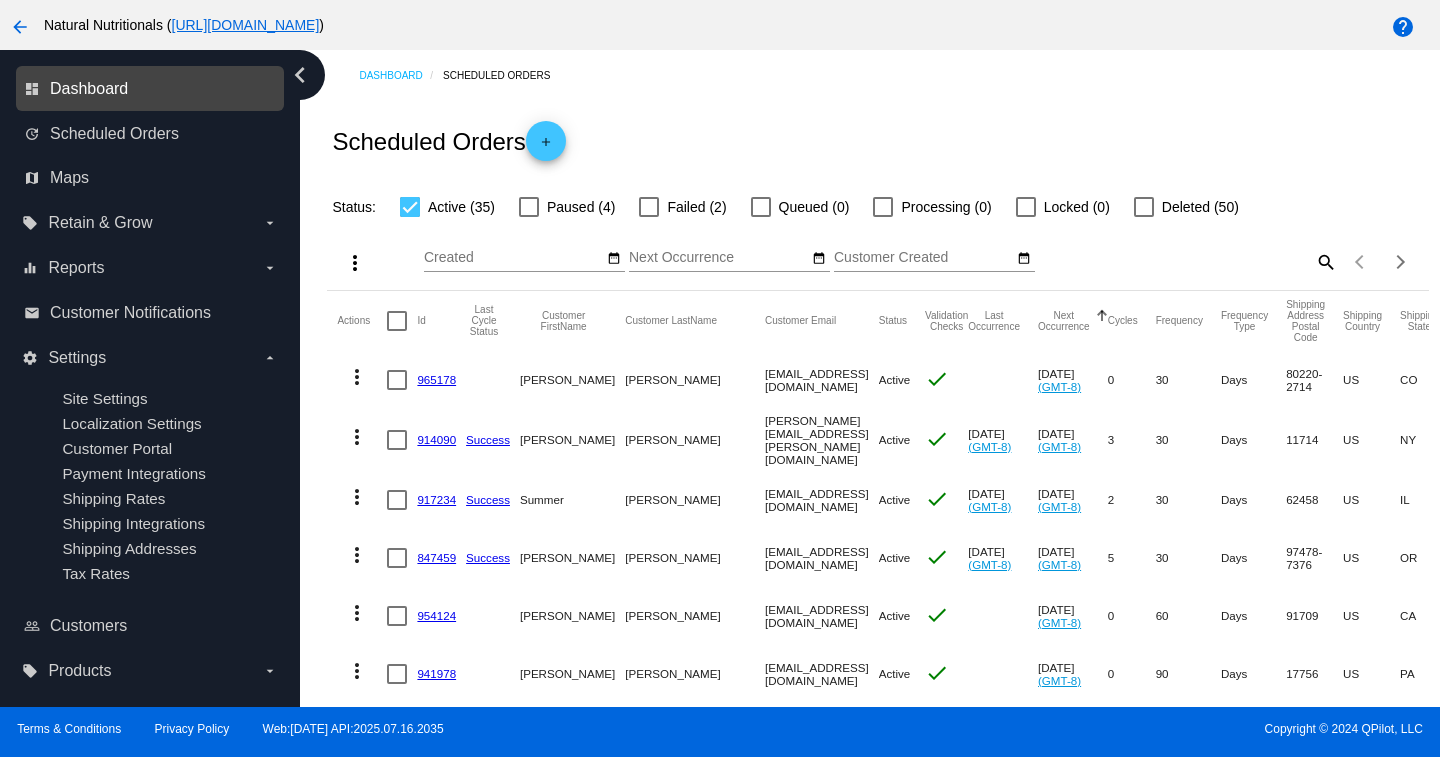 click on "Dashboard" at bounding box center (89, 89) 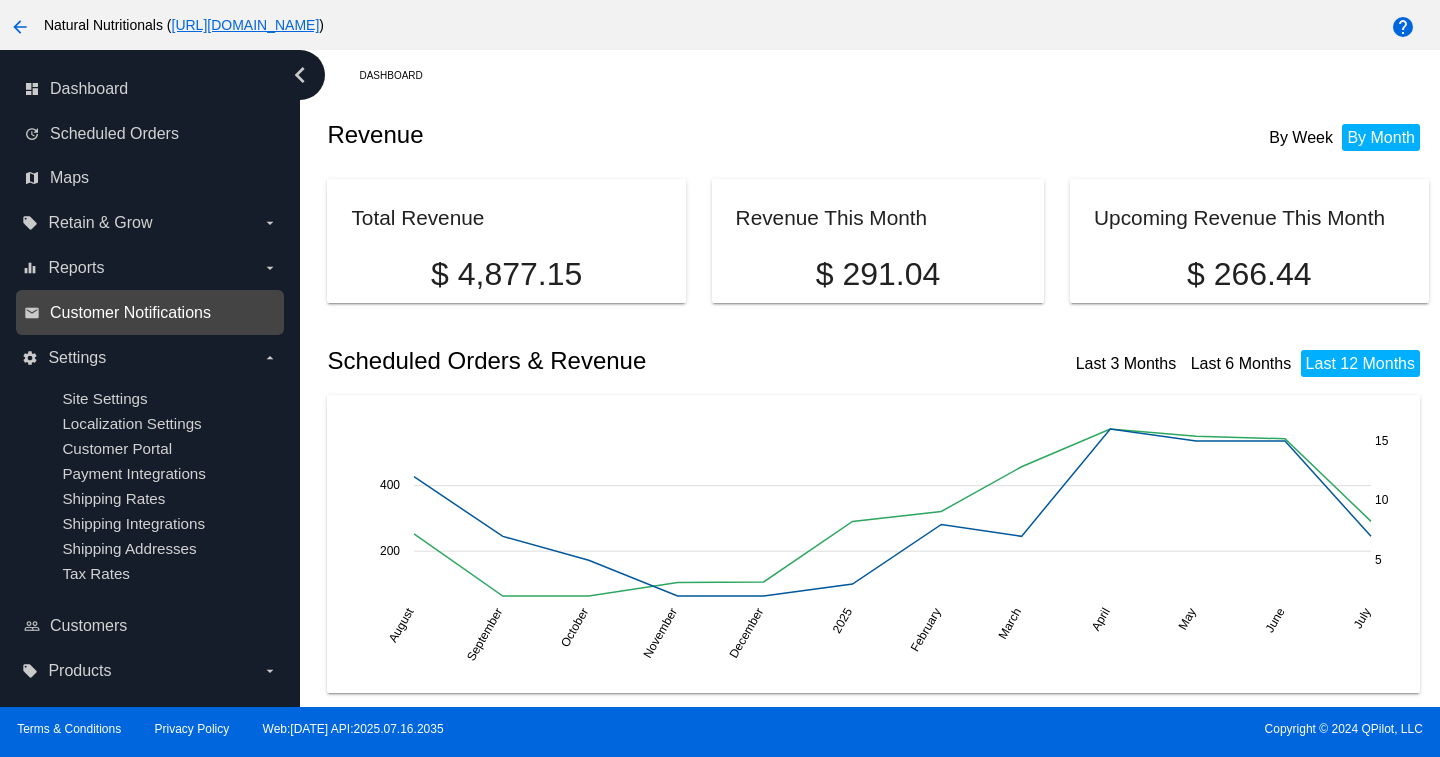 click on "Customer Notifications" at bounding box center [130, 313] 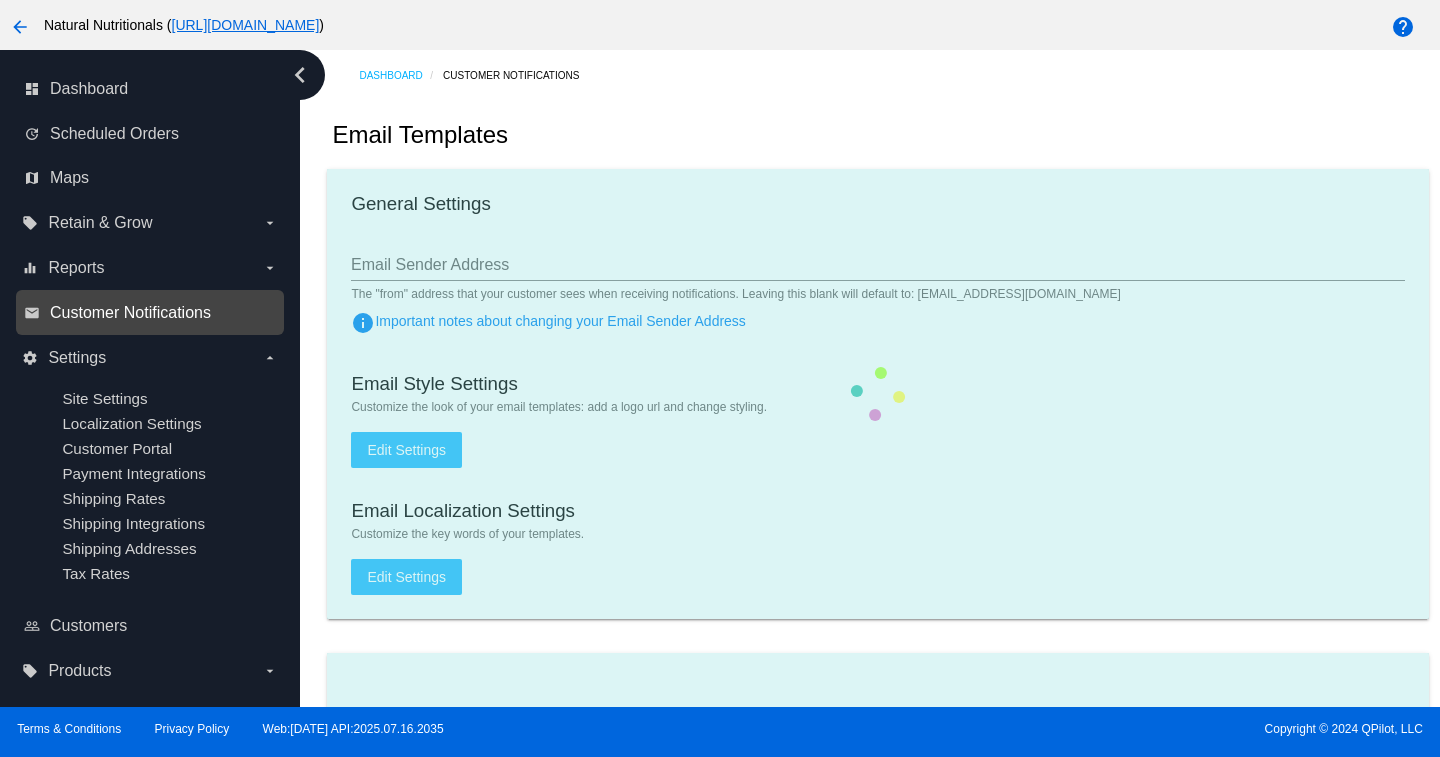 type on "1" 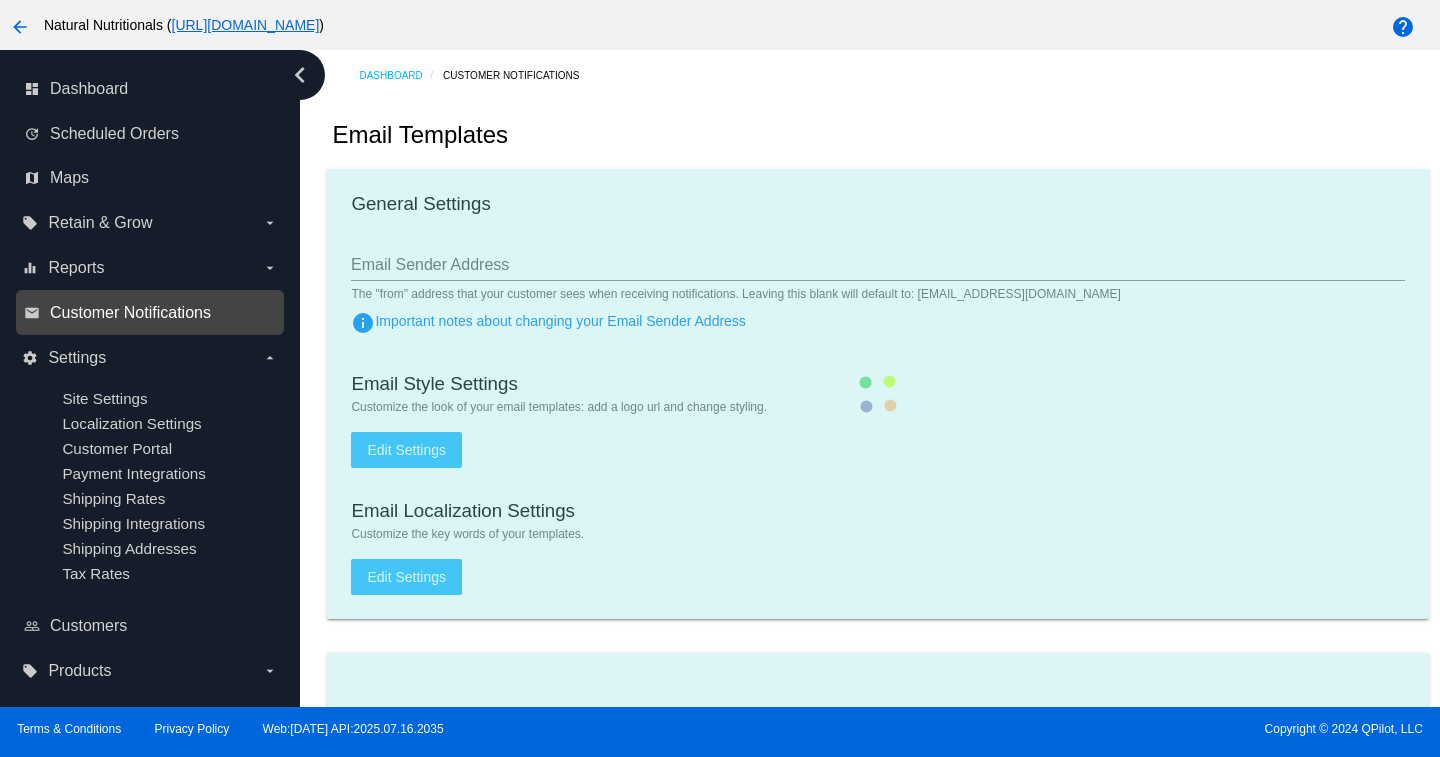 checkbox on "true" 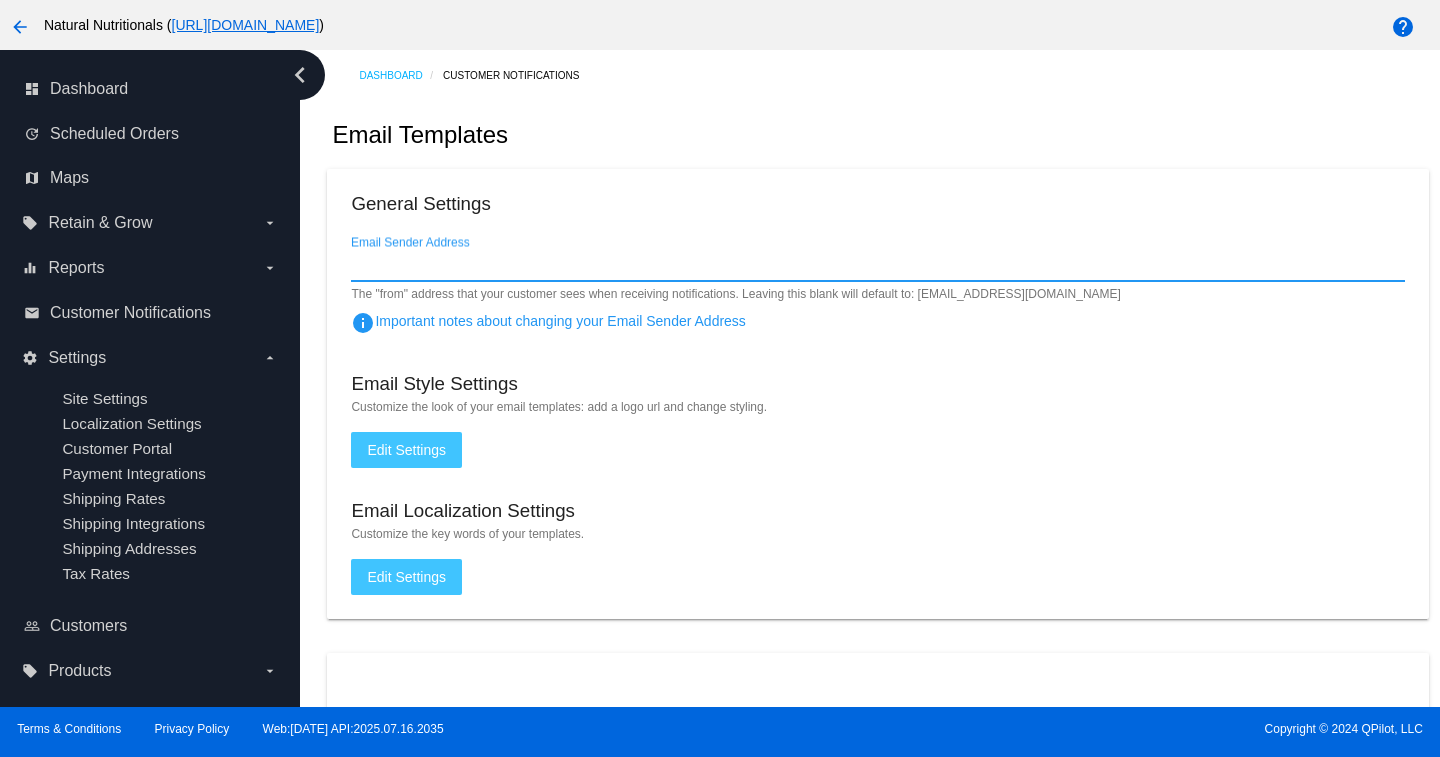 click on "Email Sender Address" at bounding box center [877, 265] 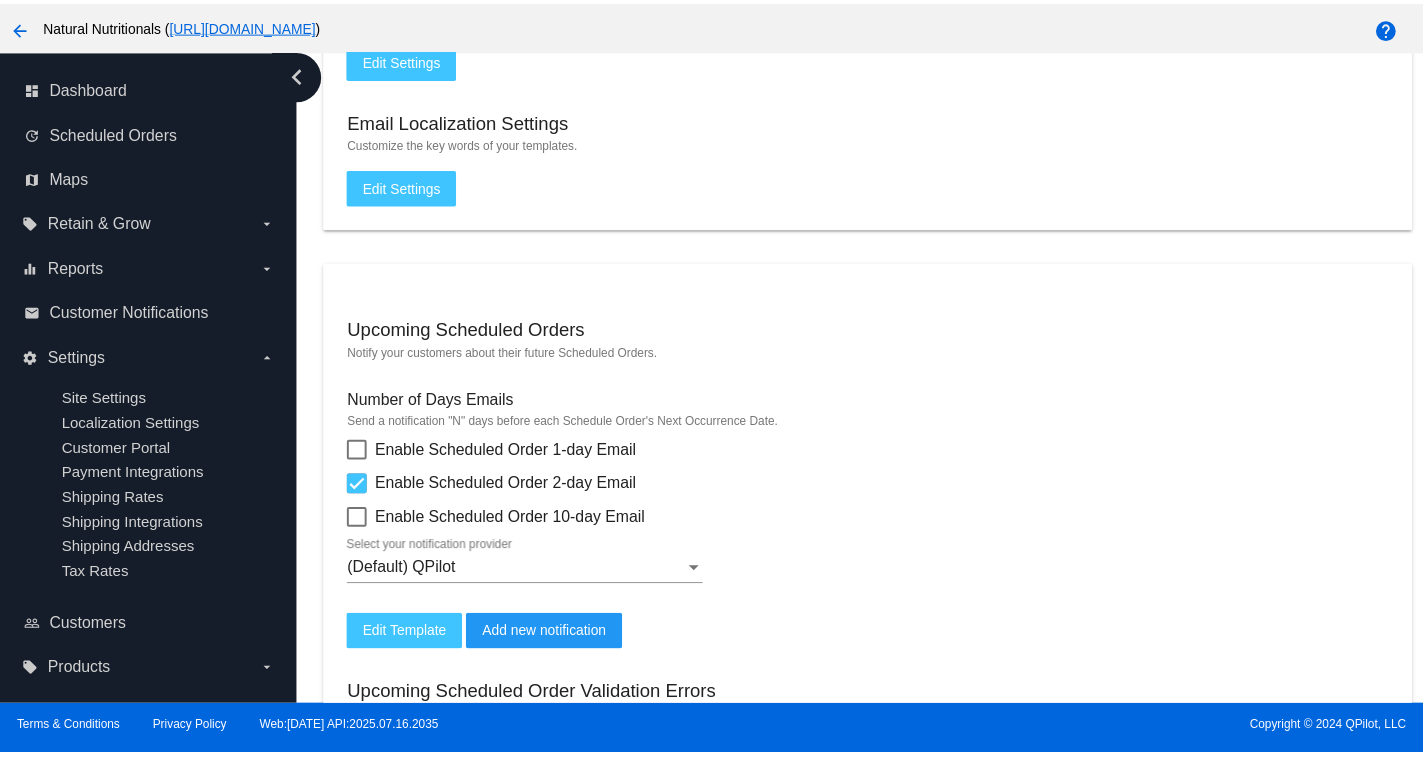 scroll, scrollTop: 400, scrollLeft: 0, axis: vertical 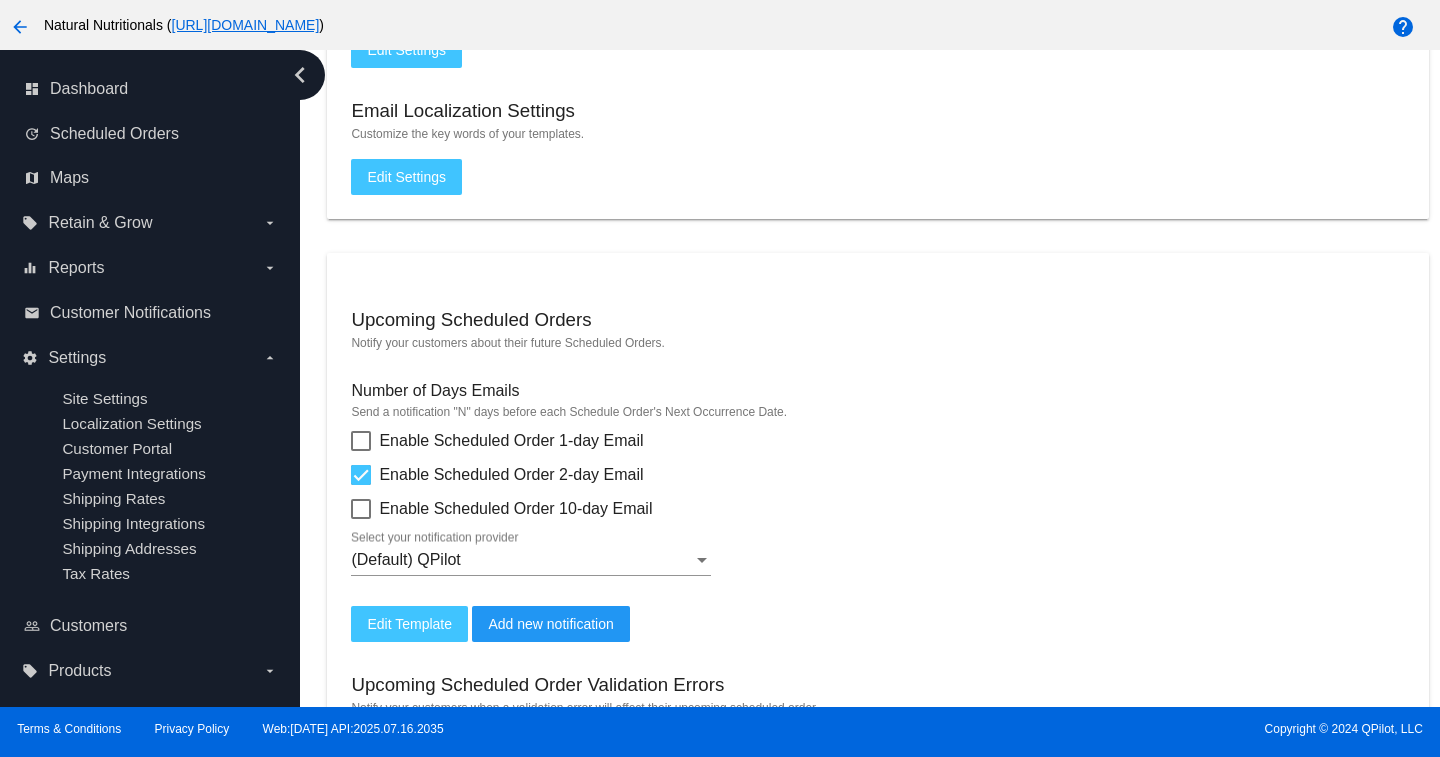type on "[EMAIL_ADDRESS][DOMAIN_NAME]" 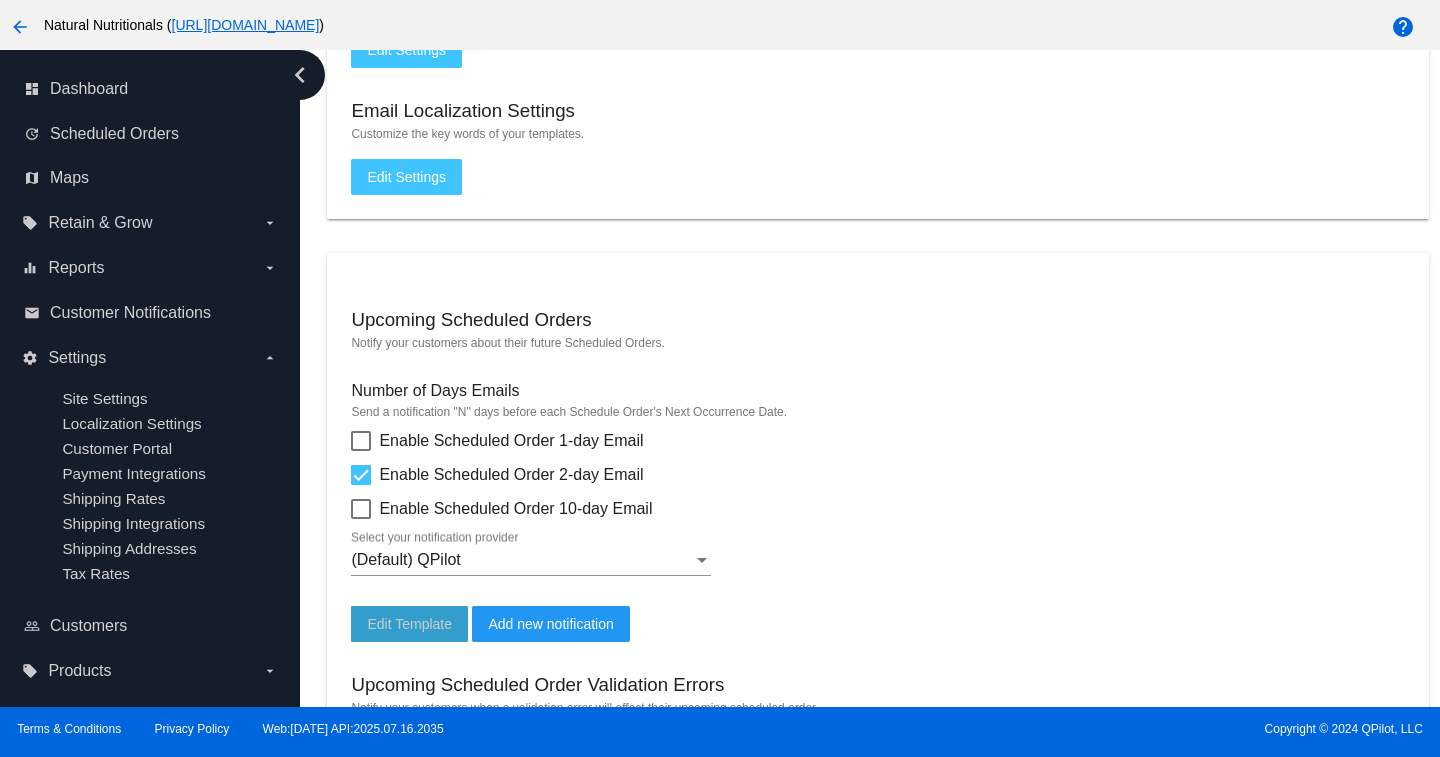 click on "Edit Template" 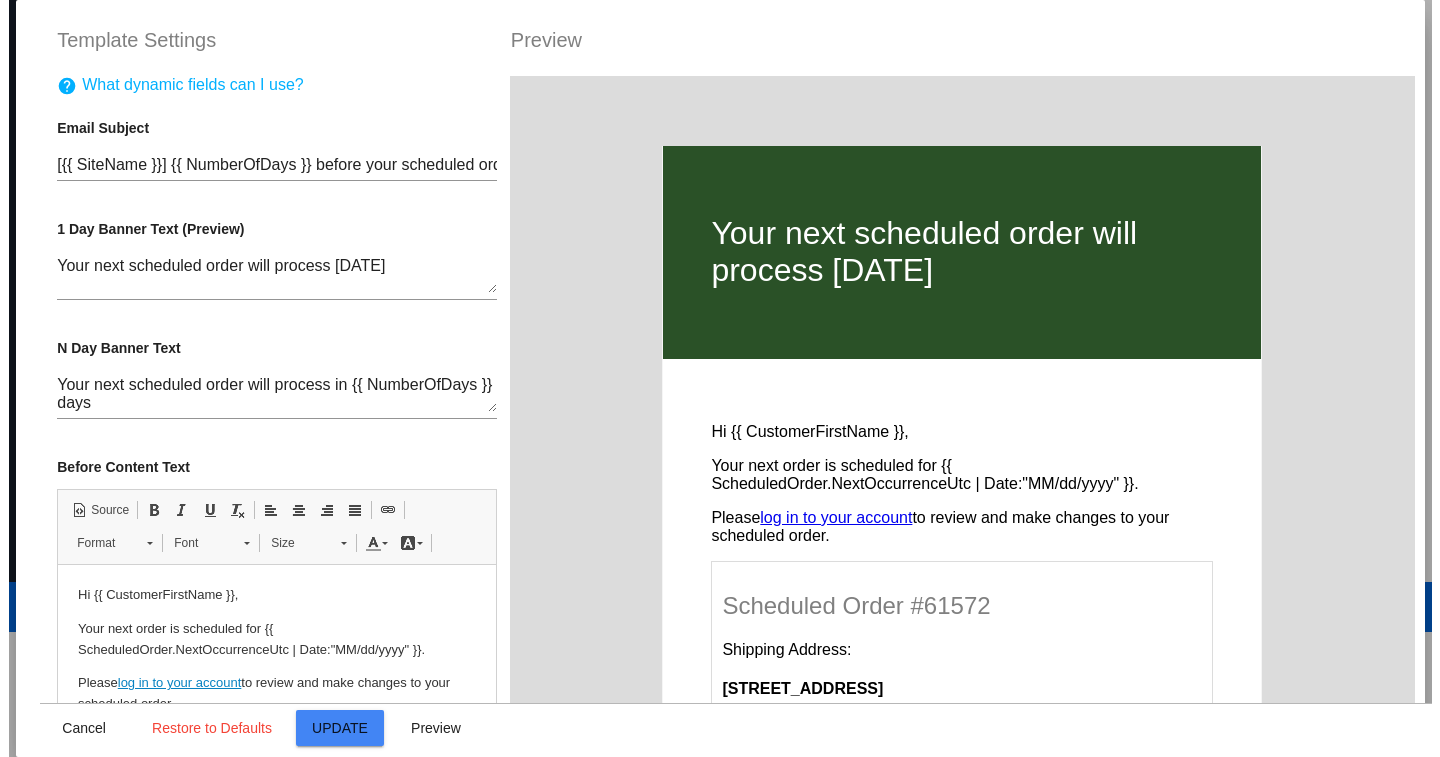 scroll, scrollTop: 0, scrollLeft: 0, axis: both 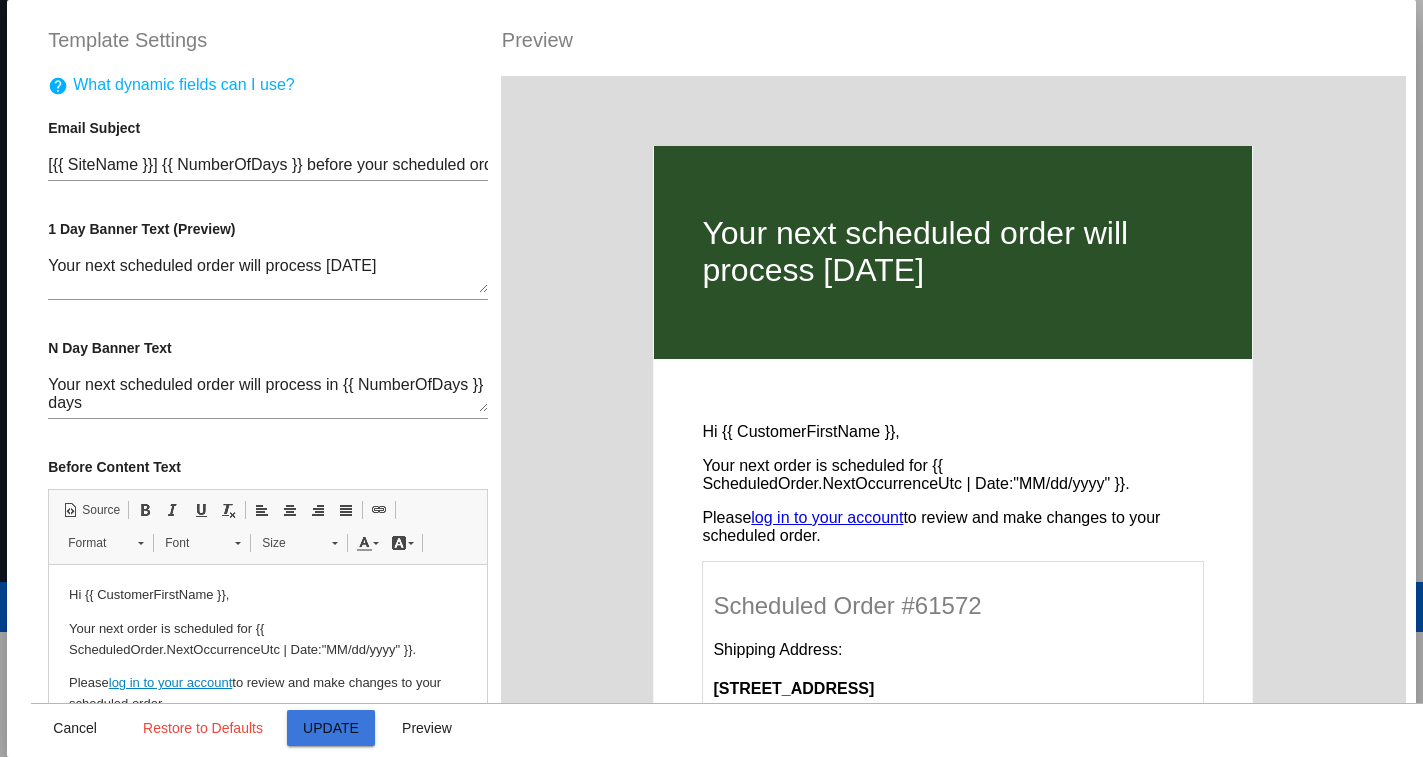 click on "Update" 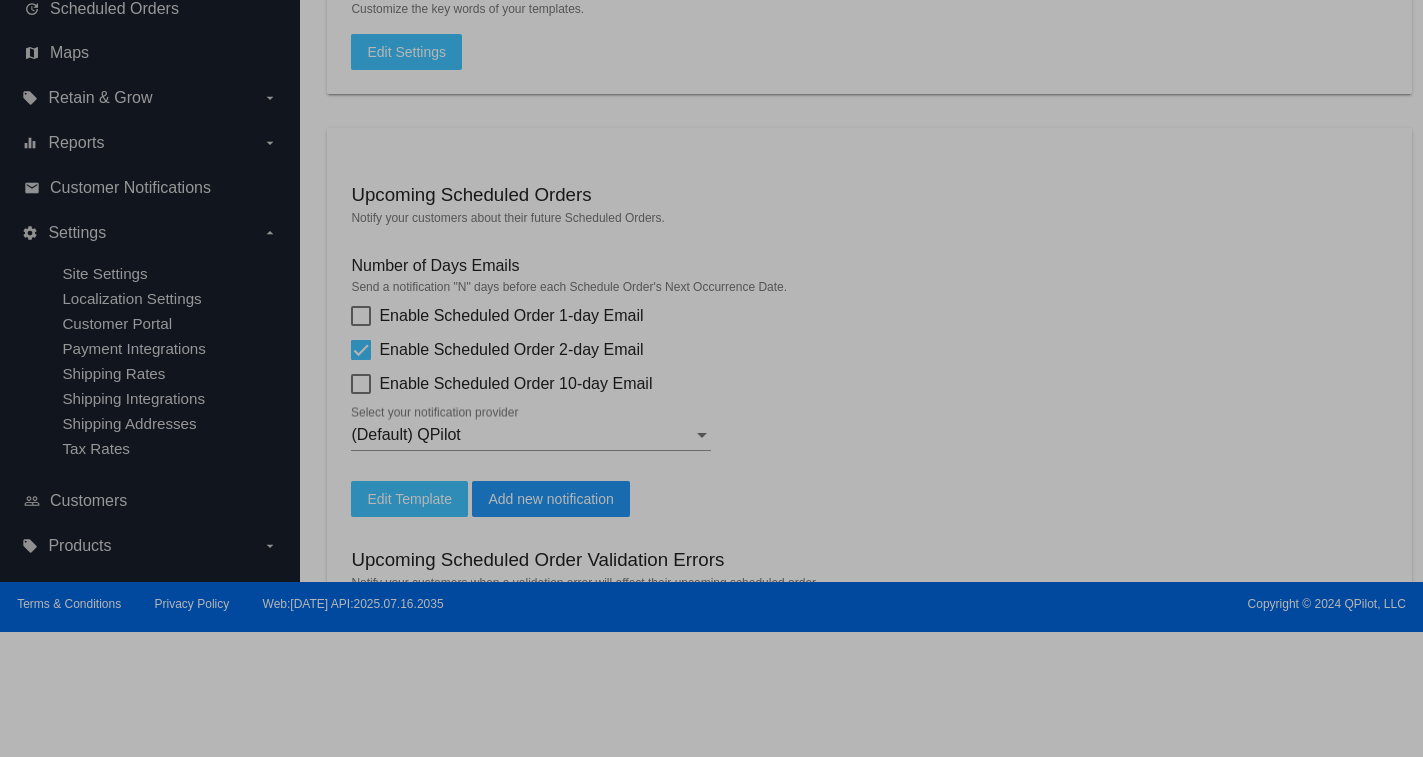 type on "[{{ [DOMAIN_NAME] }}] {{ NumberOfDays }} before your scheduled order will process" 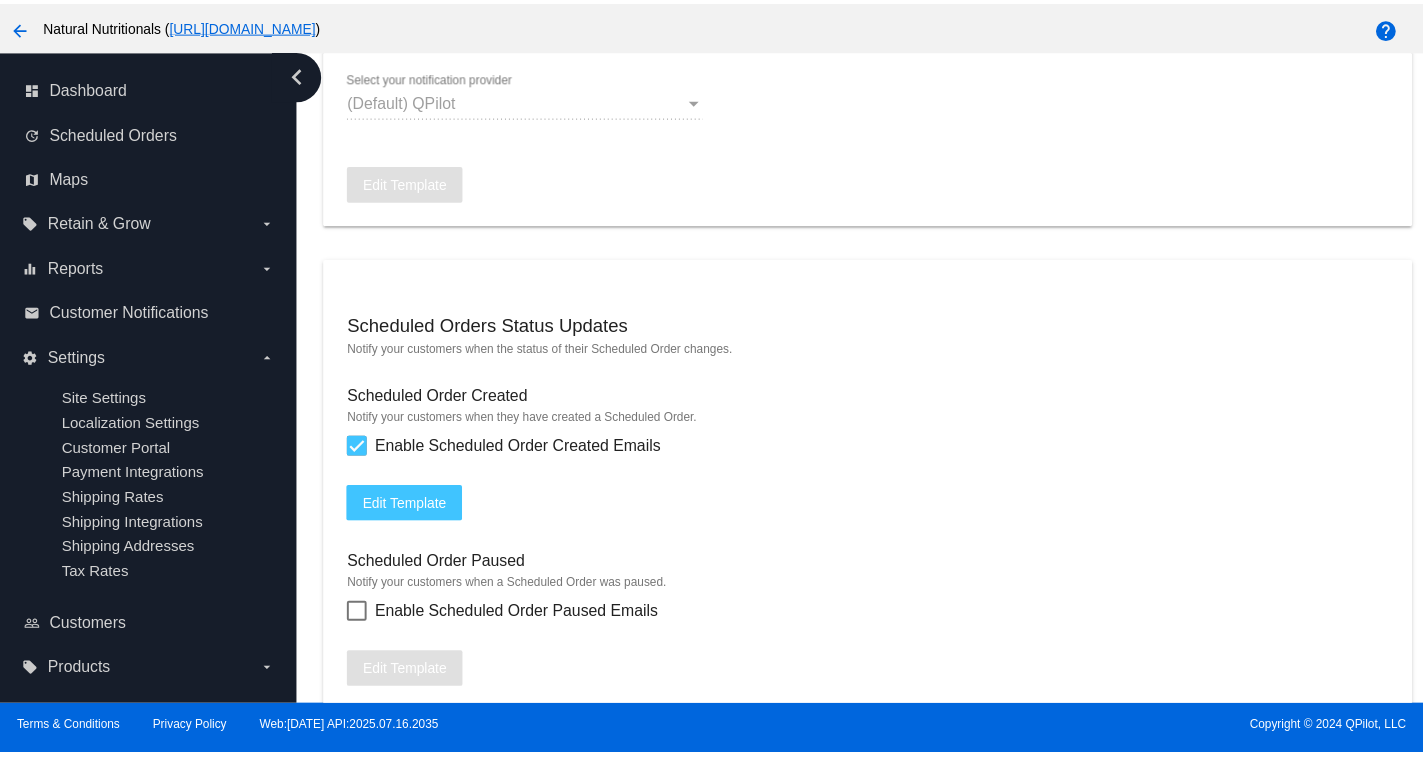 scroll, scrollTop: 1800, scrollLeft: 0, axis: vertical 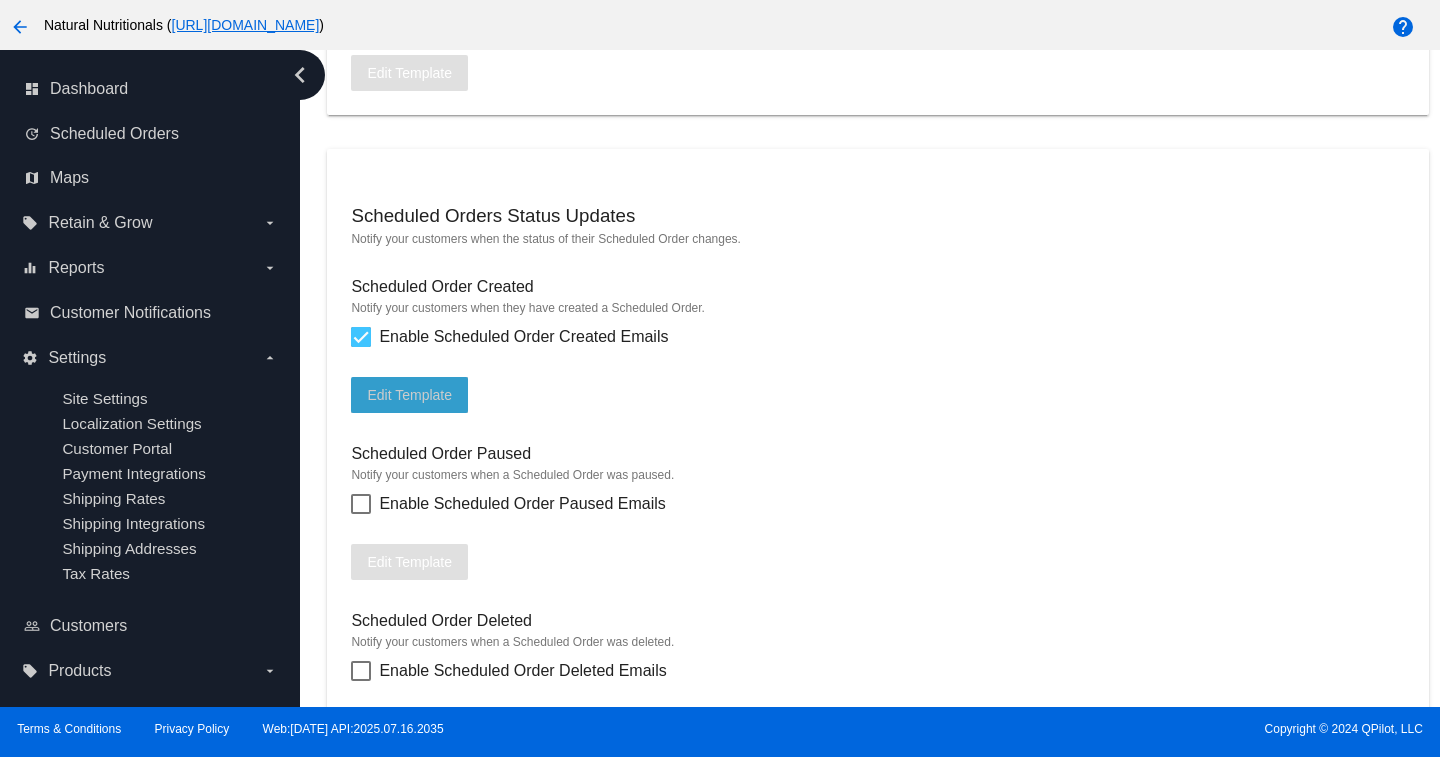 click on "Edit Template" 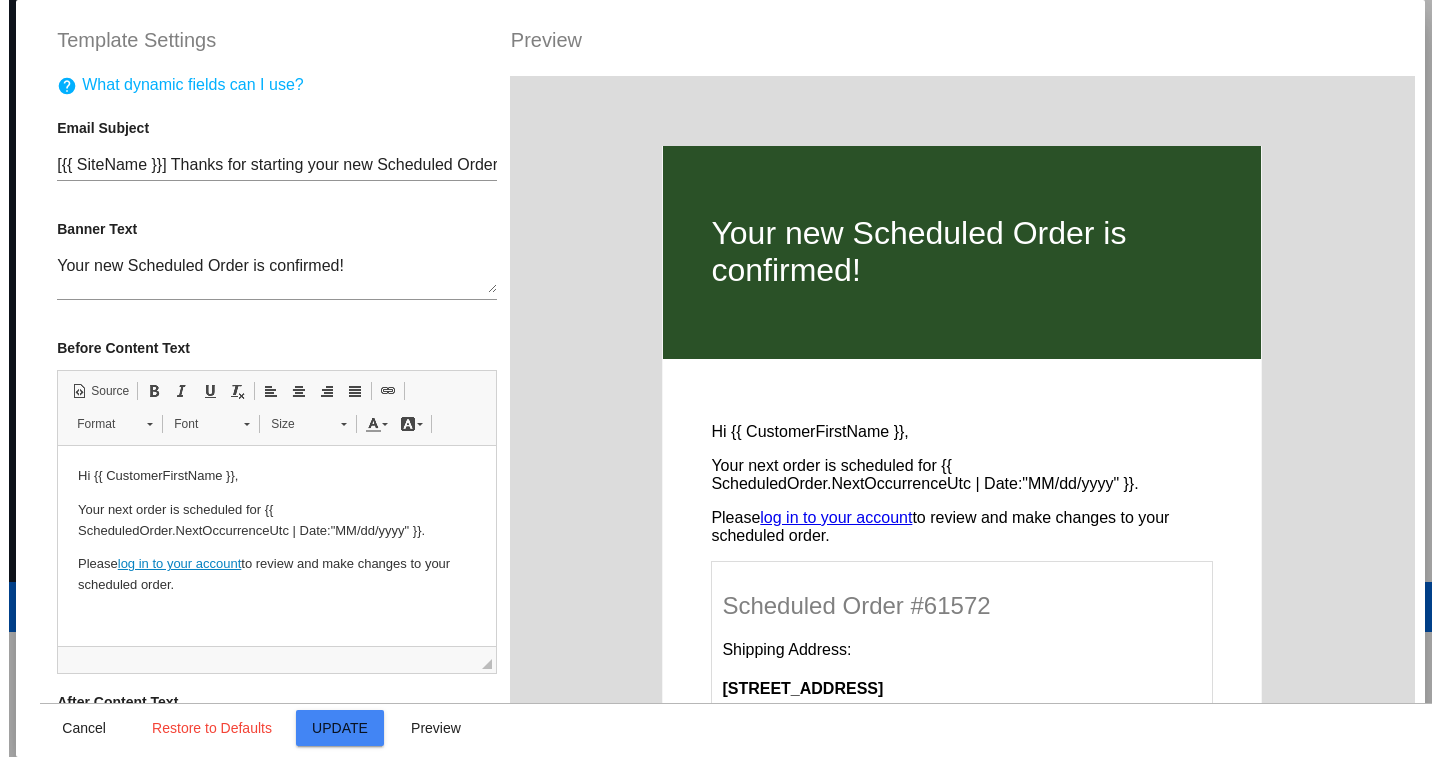 scroll, scrollTop: 0, scrollLeft: 0, axis: both 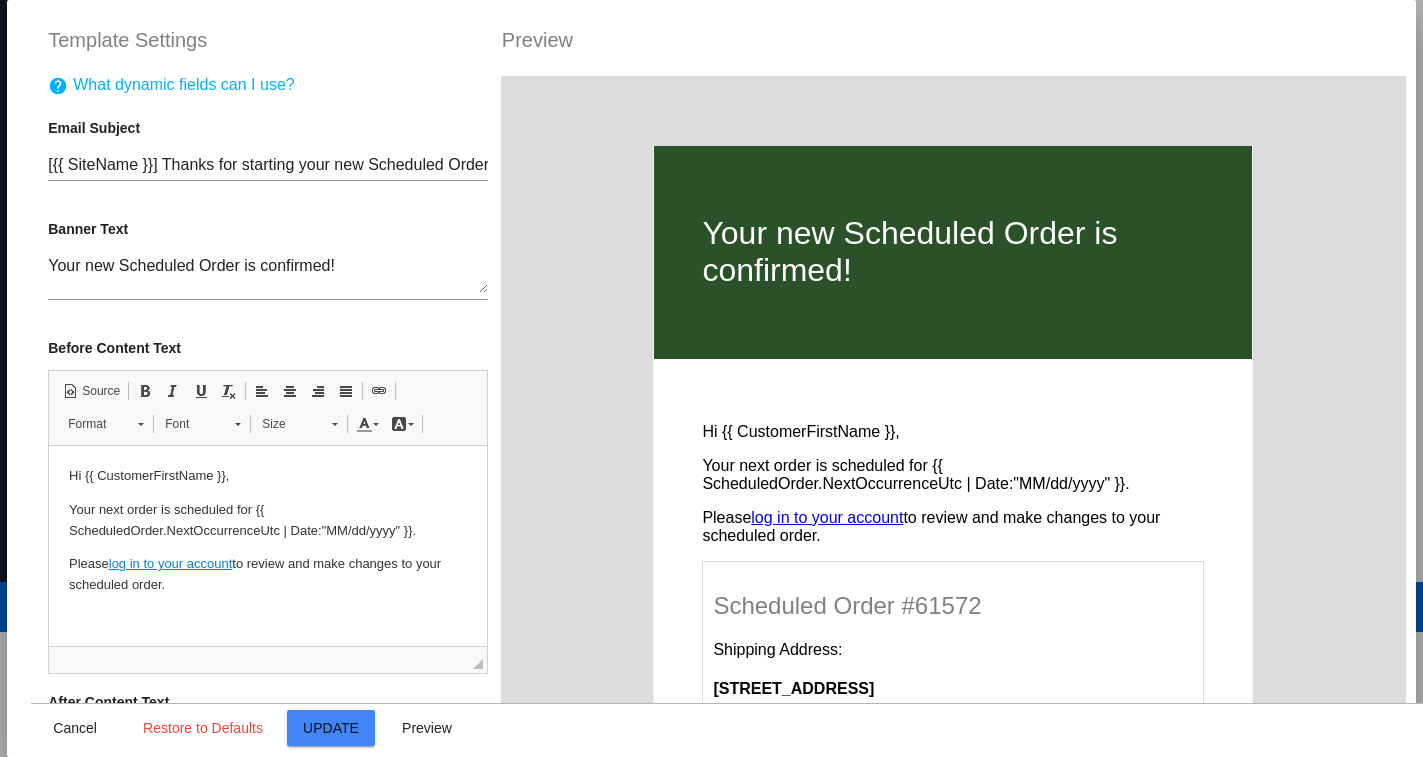click on "Update" 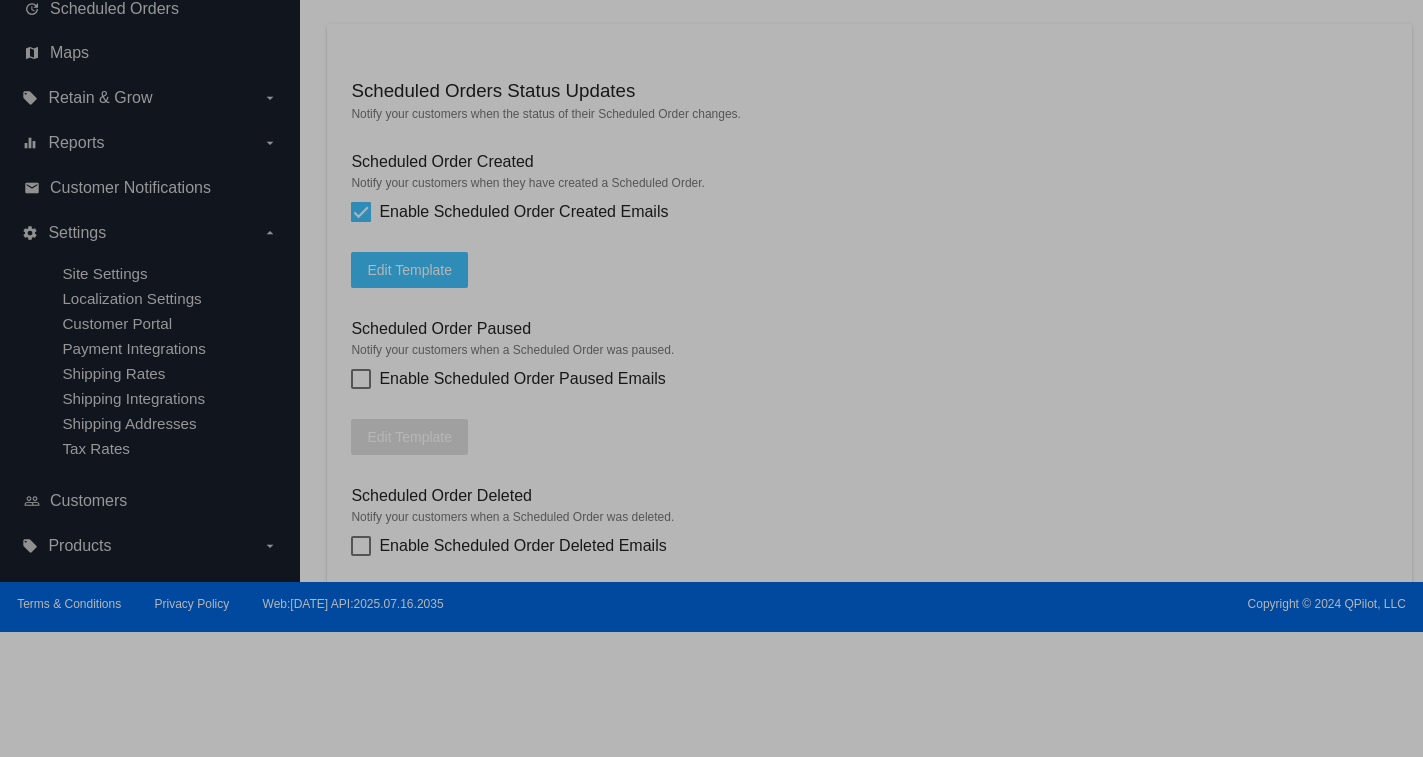 type on "[{{ [DOMAIN_NAME] }}] Thanks for starting your new Scheduled Order with us!" 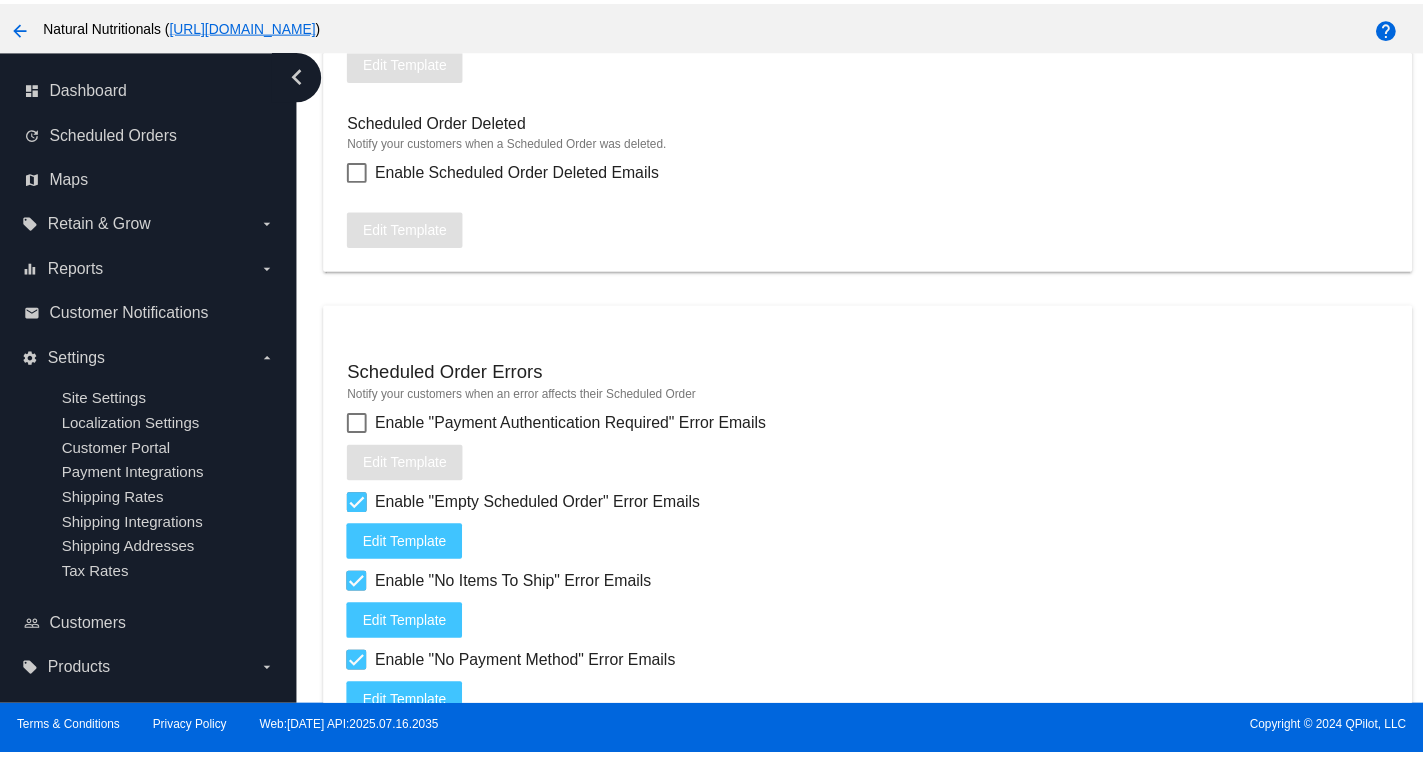 scroll, scrollTop: 2400, scrollLeft: 0, axis: vertical 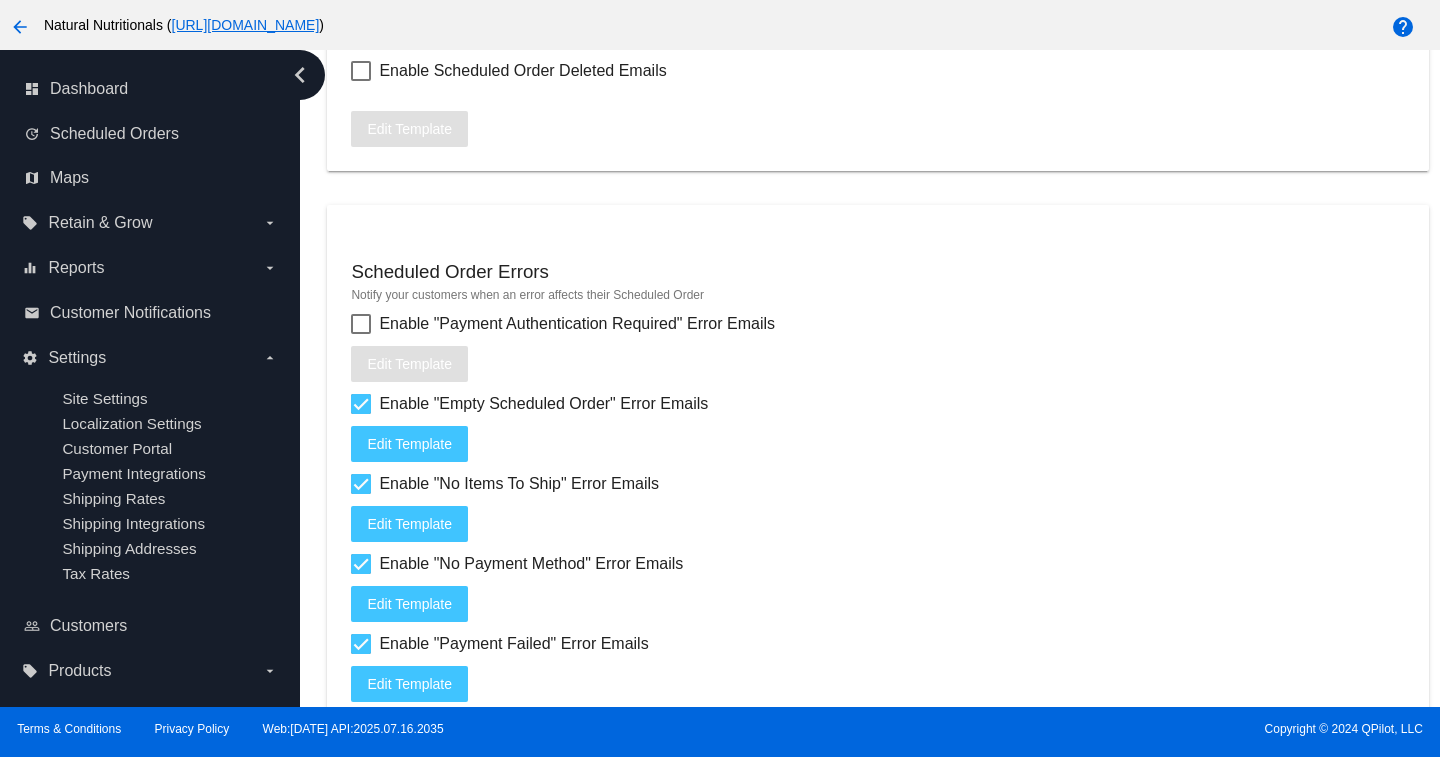 click on "Edit
Template" 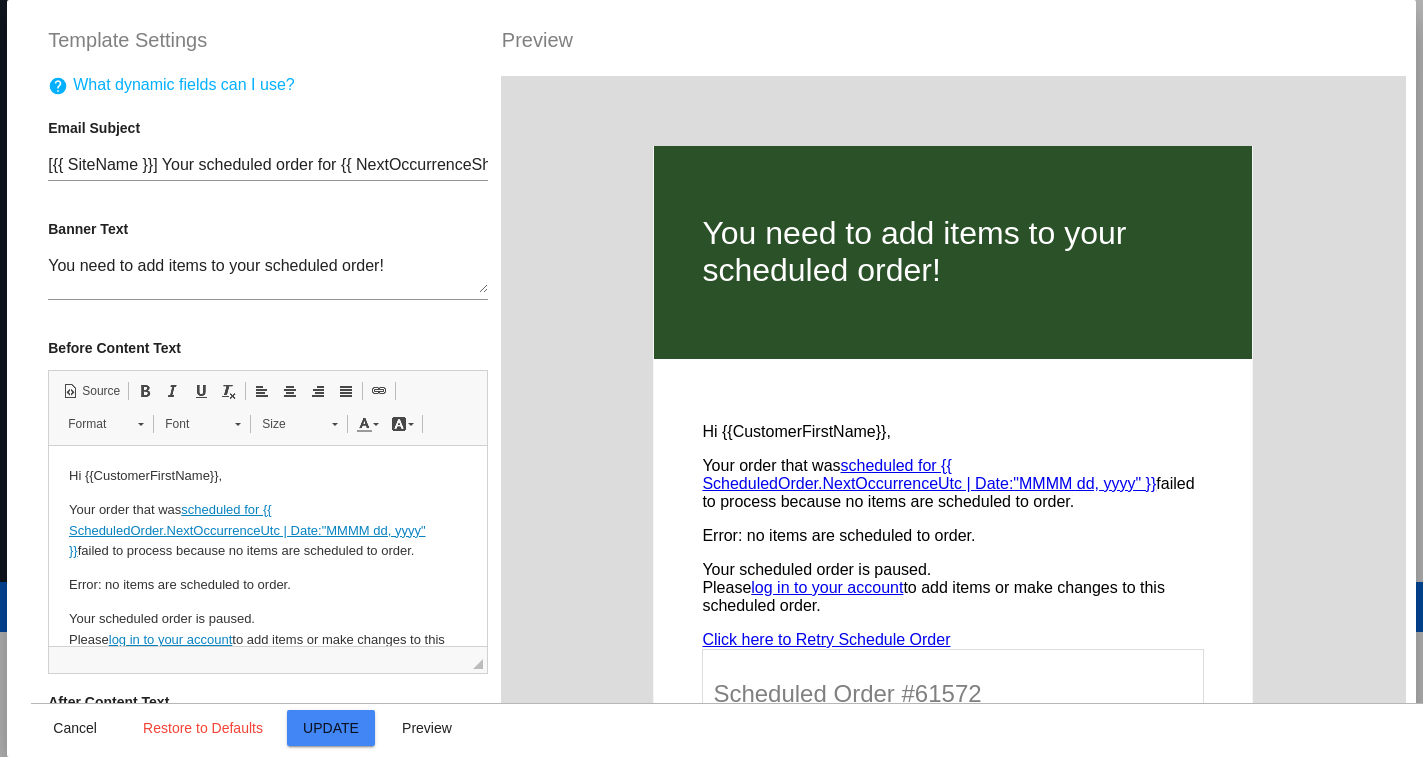 scroll, scrollTop: 0, scrollLeft: 0, axis: both 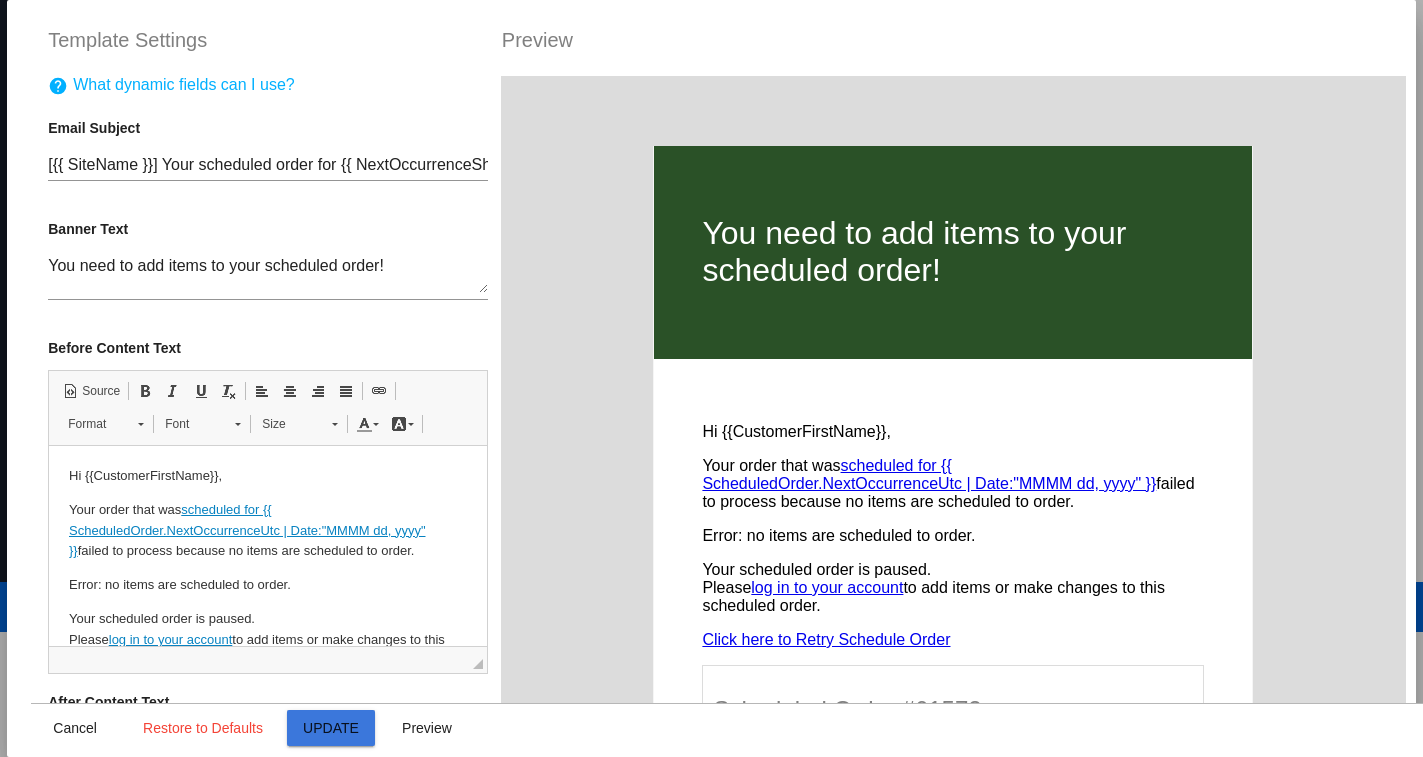 click on "Update" 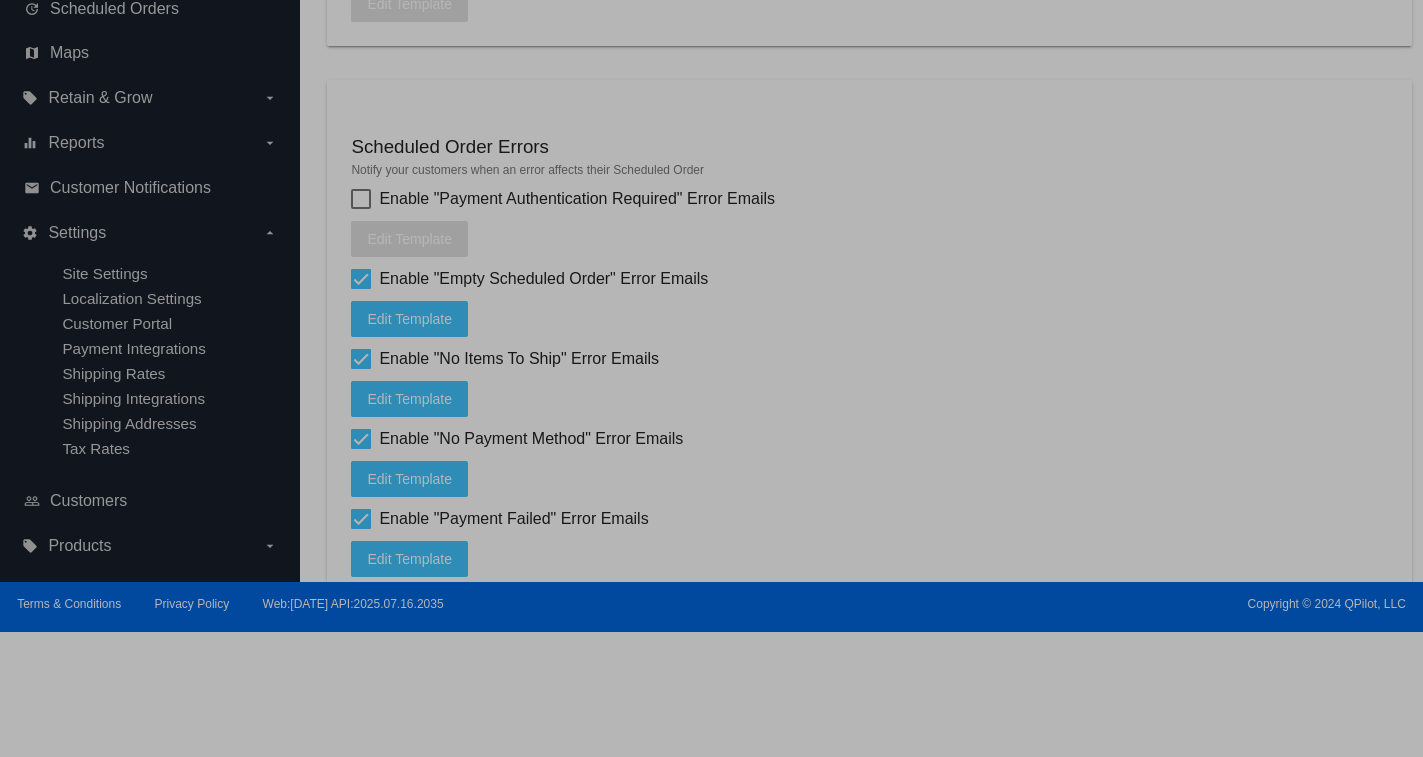 type on "[{{ [DOMAIN_NAME] }}] Your scheduled order for {{ ScheduledOrder.NextOccurrenceUtc | Date:"MMMM d" }}  has no items and could not be processed" 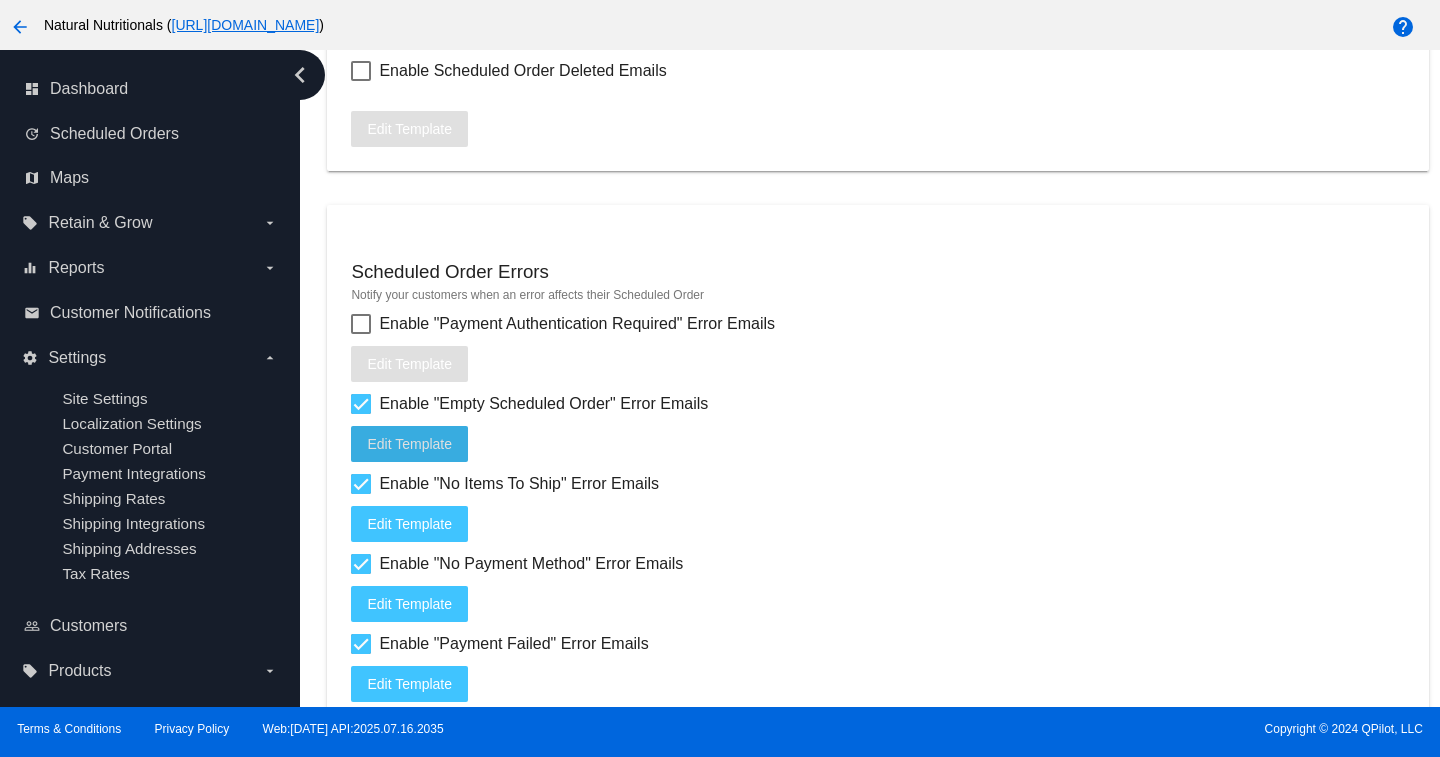 click on "Edit
Template" 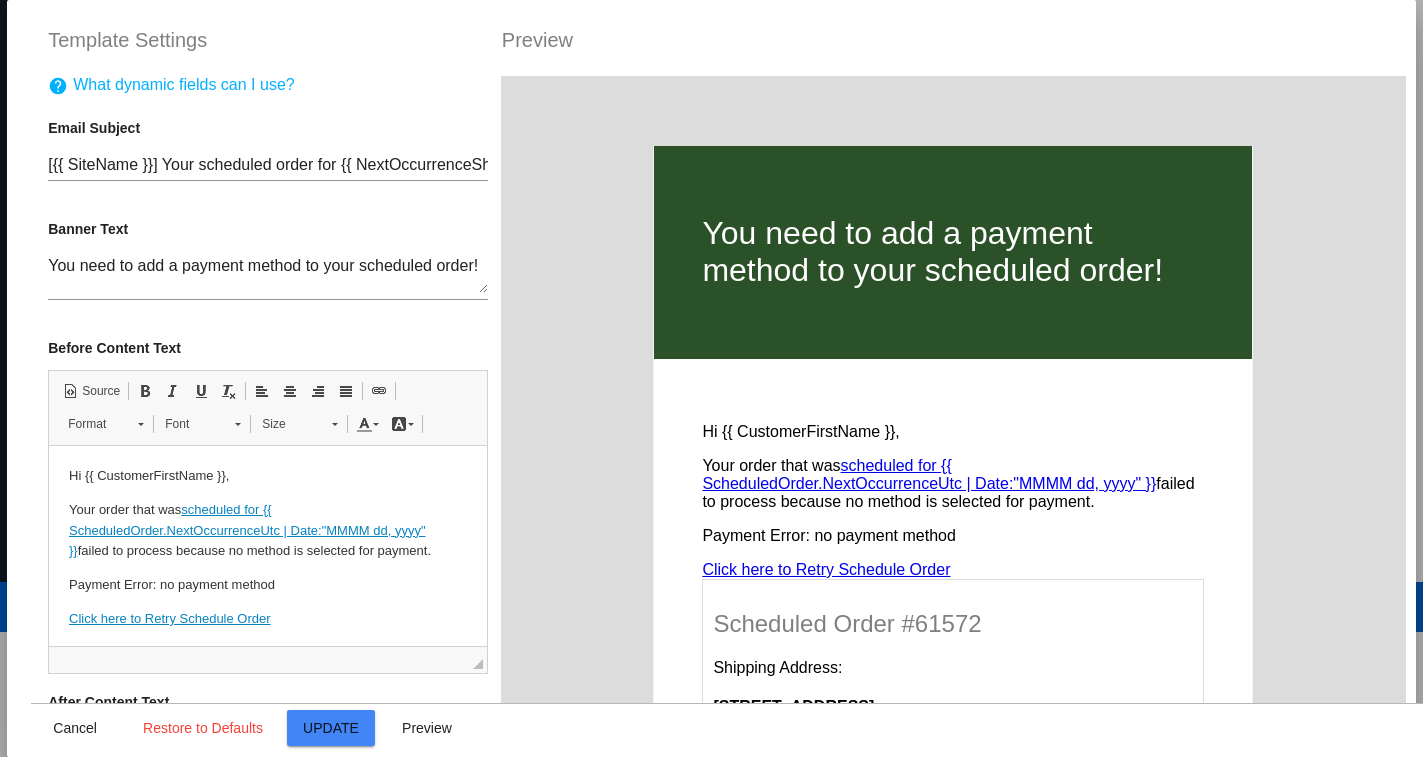 scroll, scrollTop: 0, scrollLeft: 0, axis: both 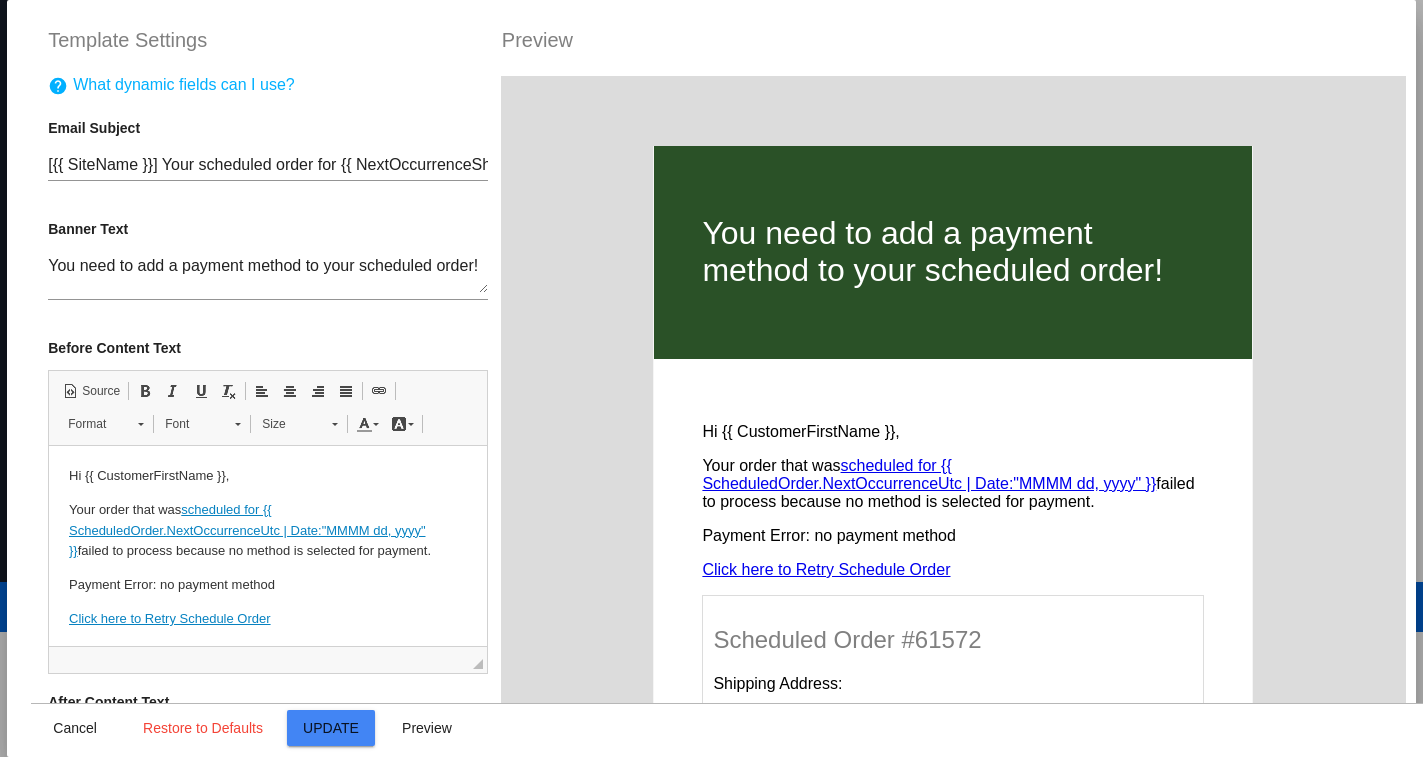 click on "Update" 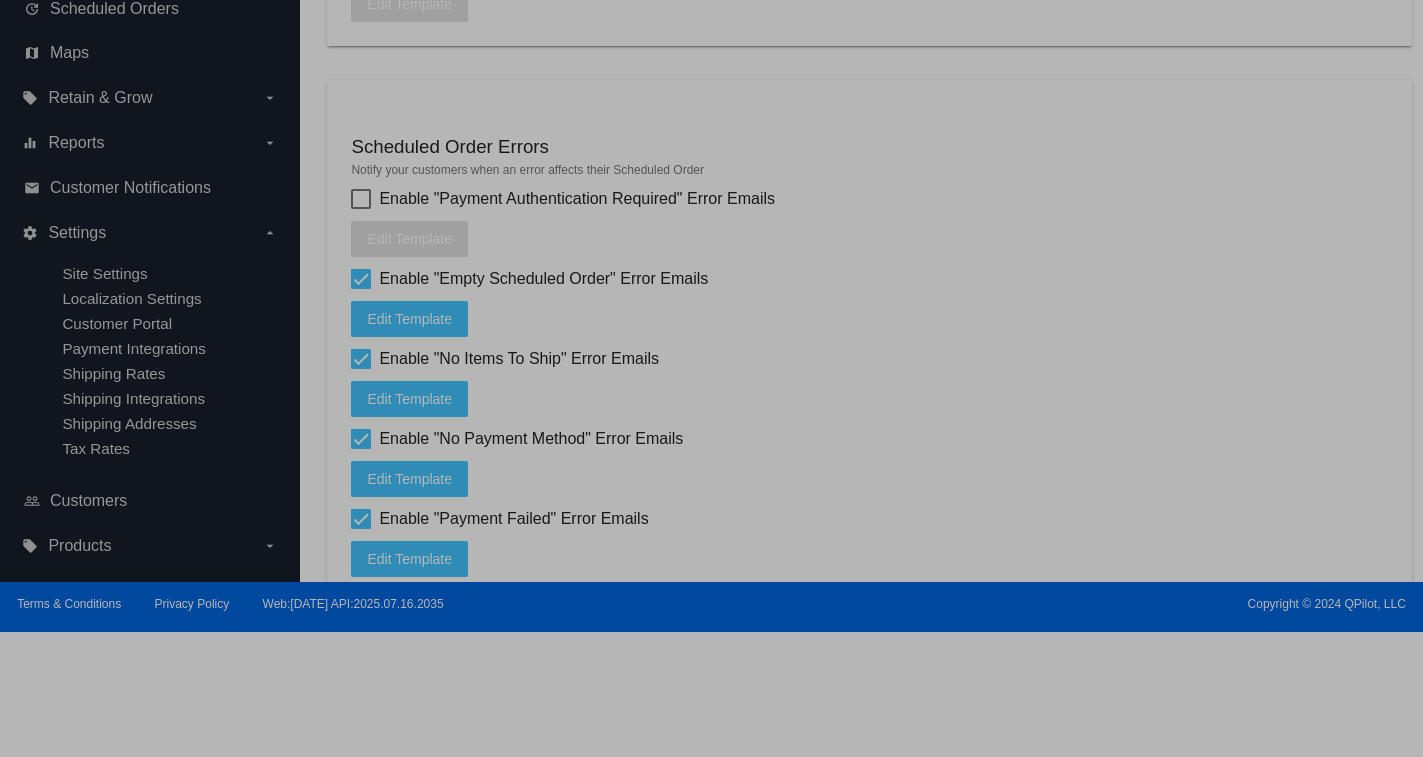 type on "[{{ [DOMAIN_NAME] }}] Your scheduled order for {{ ScheduledOrder.NextOccurrenceUtc | Date:"MMMM d" }} is missing a payment method" 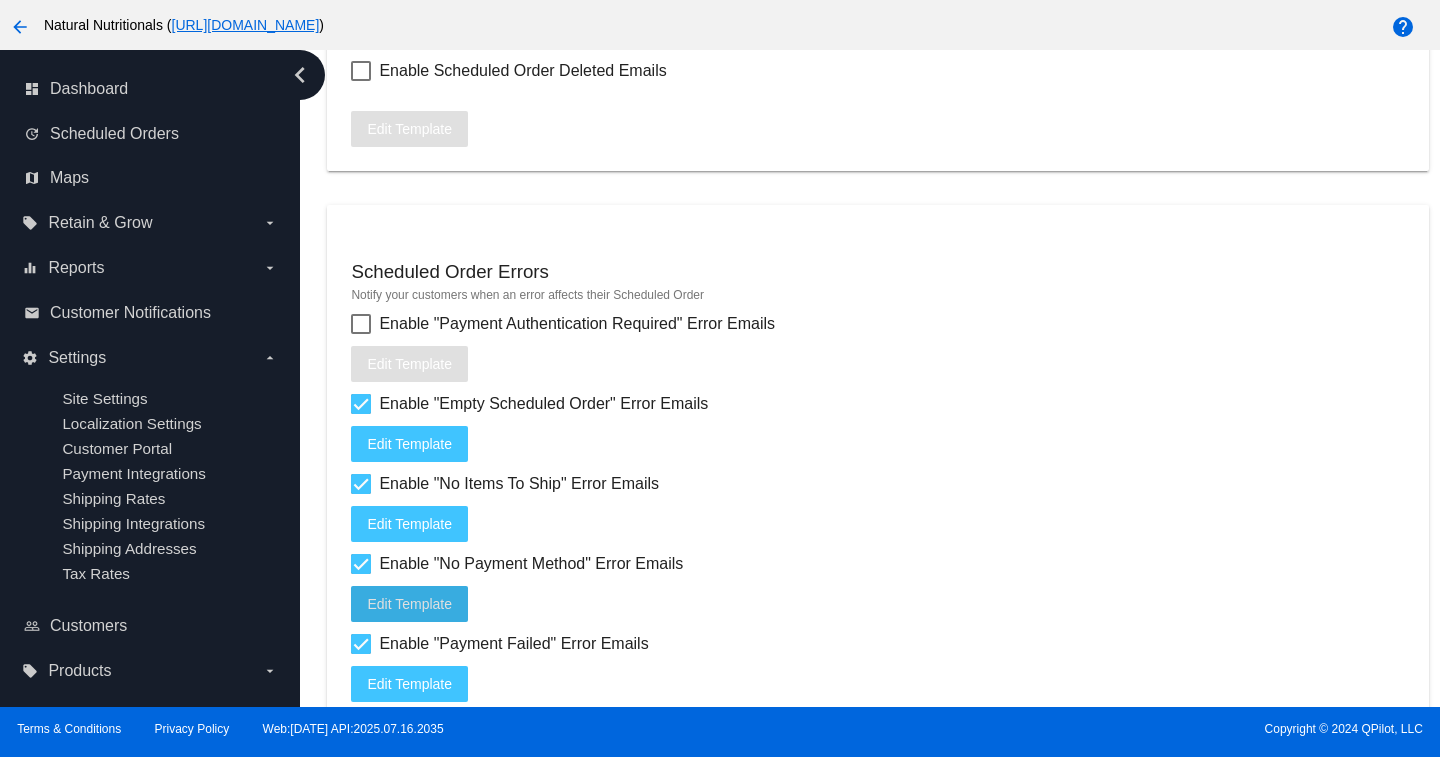scroll, scrollTop: 2598, scrollLeft: 0, axis: vertical 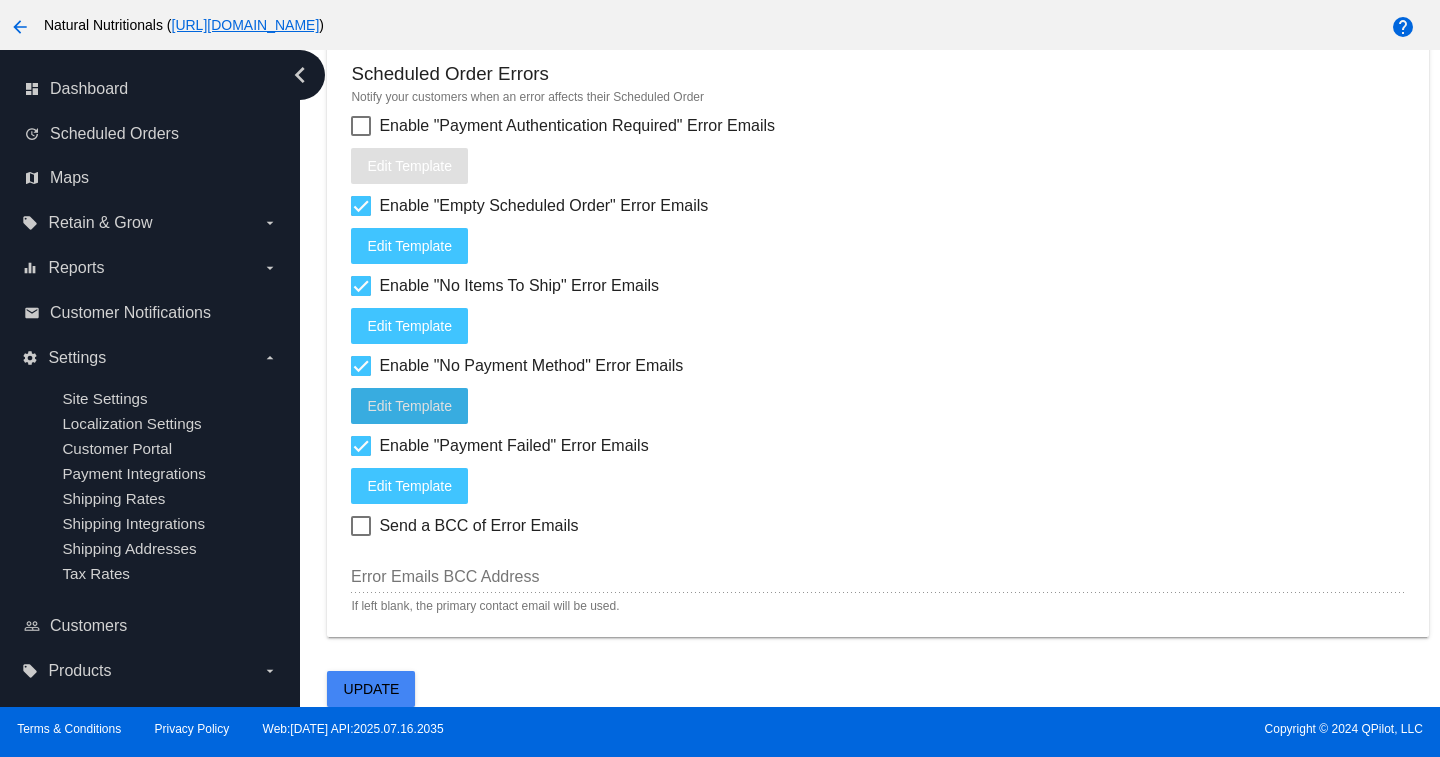 click on "Update" 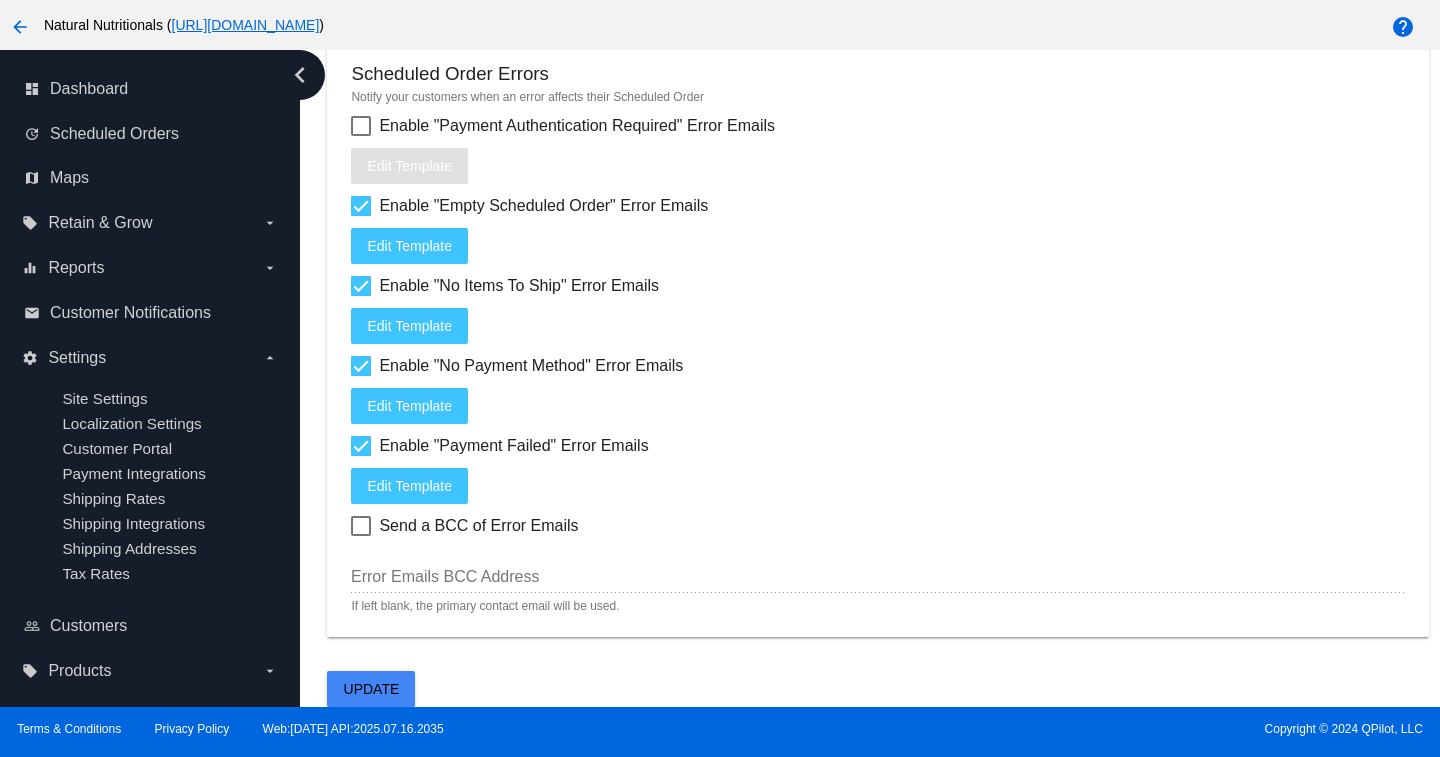 click on "Update" 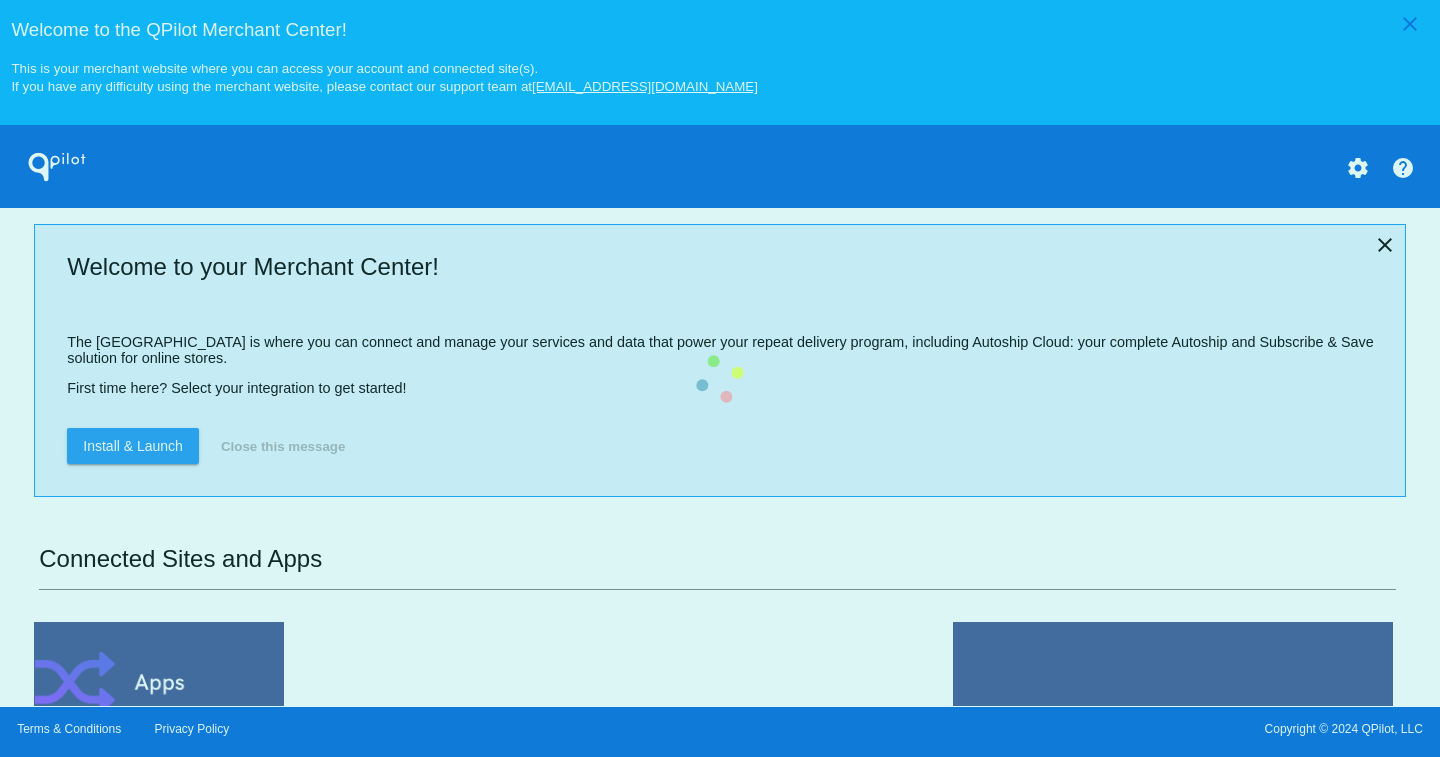 scroll, scrollTop: 0, scrollLeft: 0, axis: both 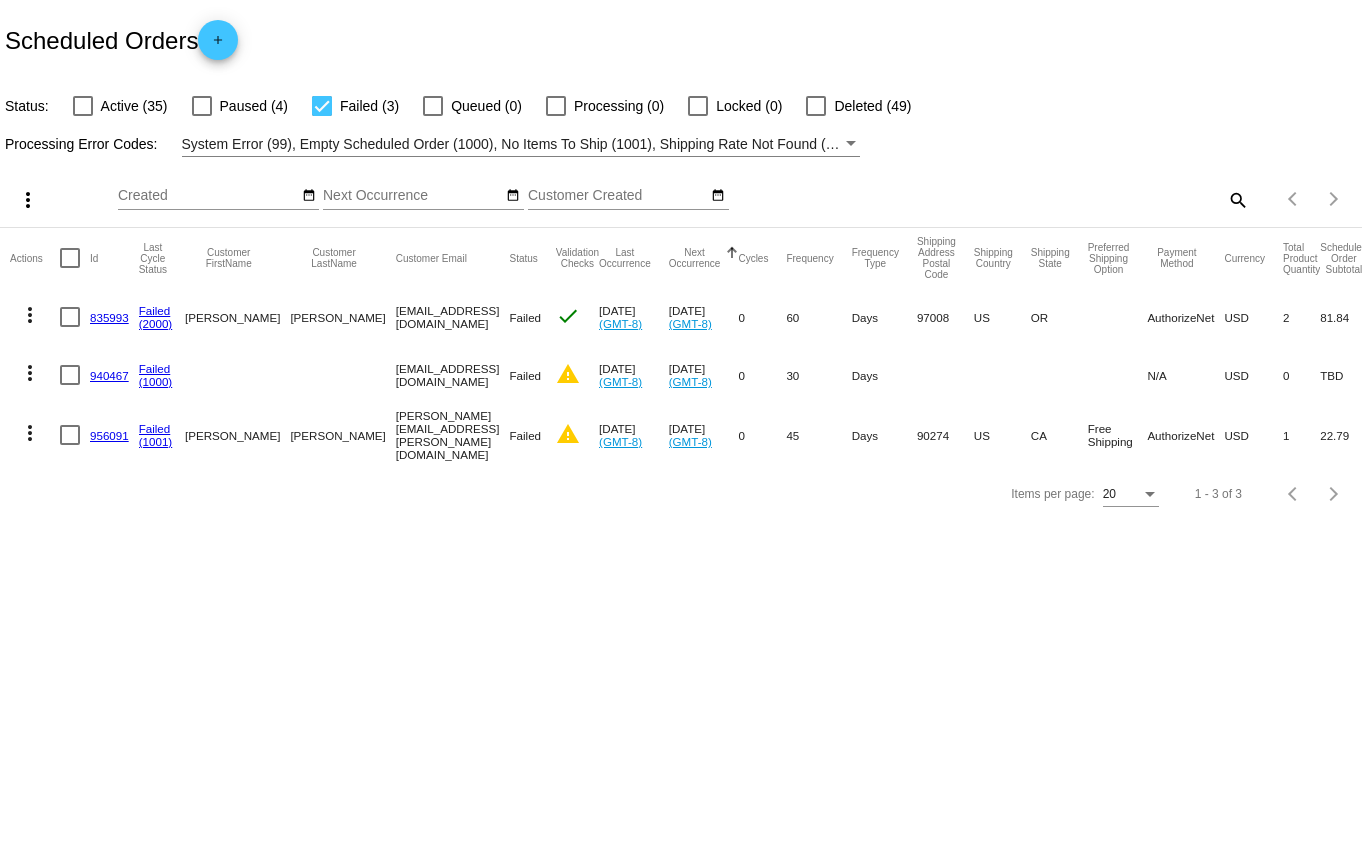click on "more_vert" 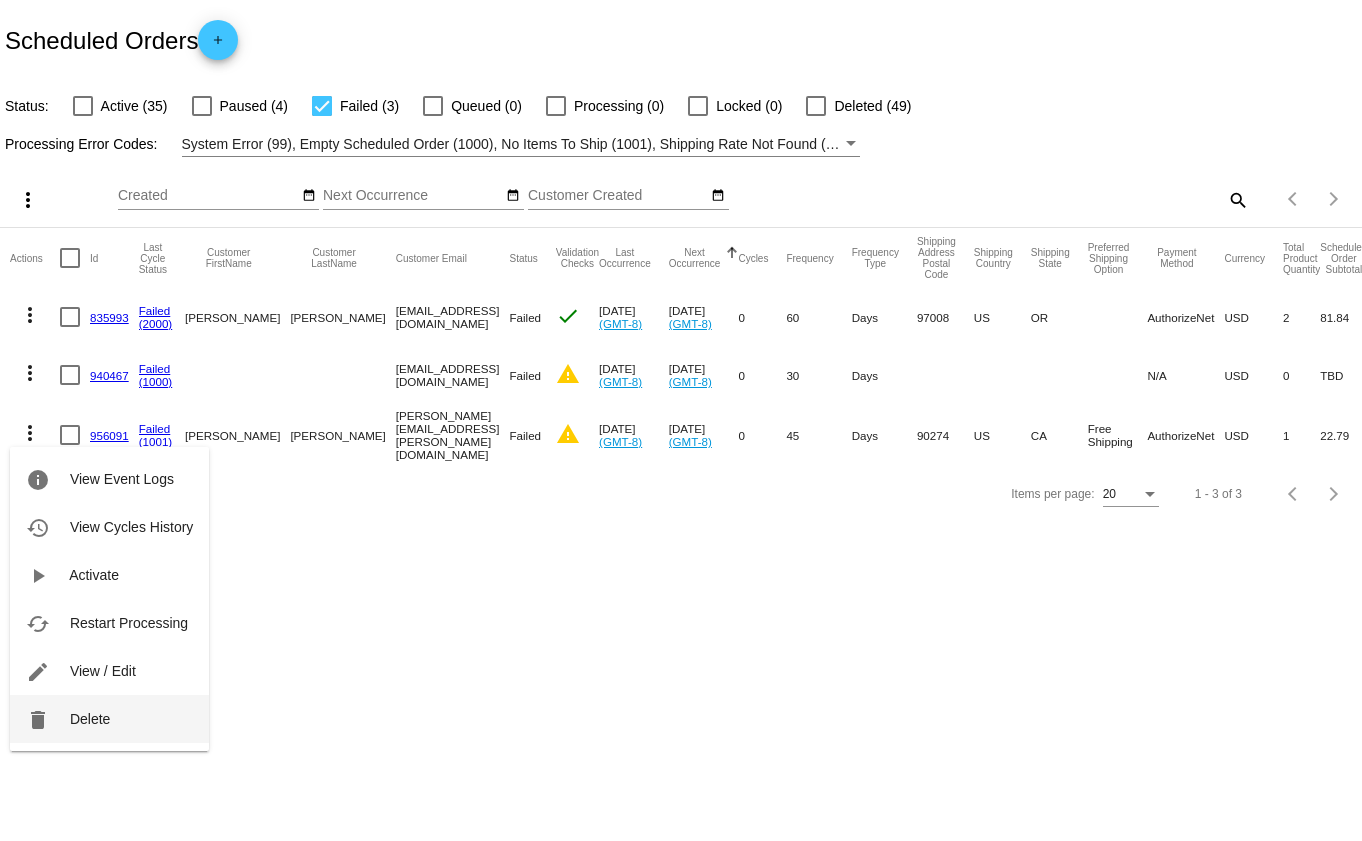 click on "Delete" at bounding box center [90, 719] 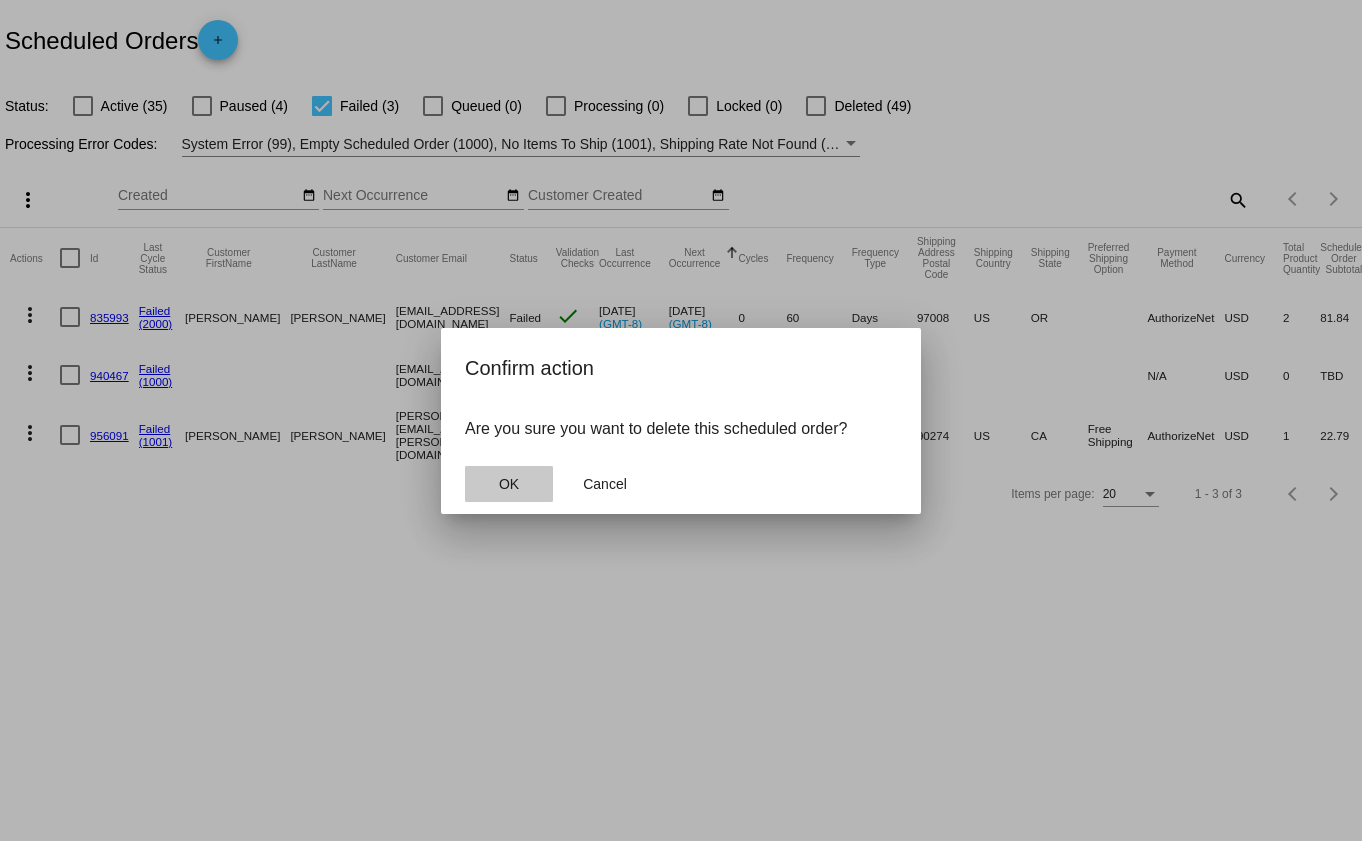 click on "OK" 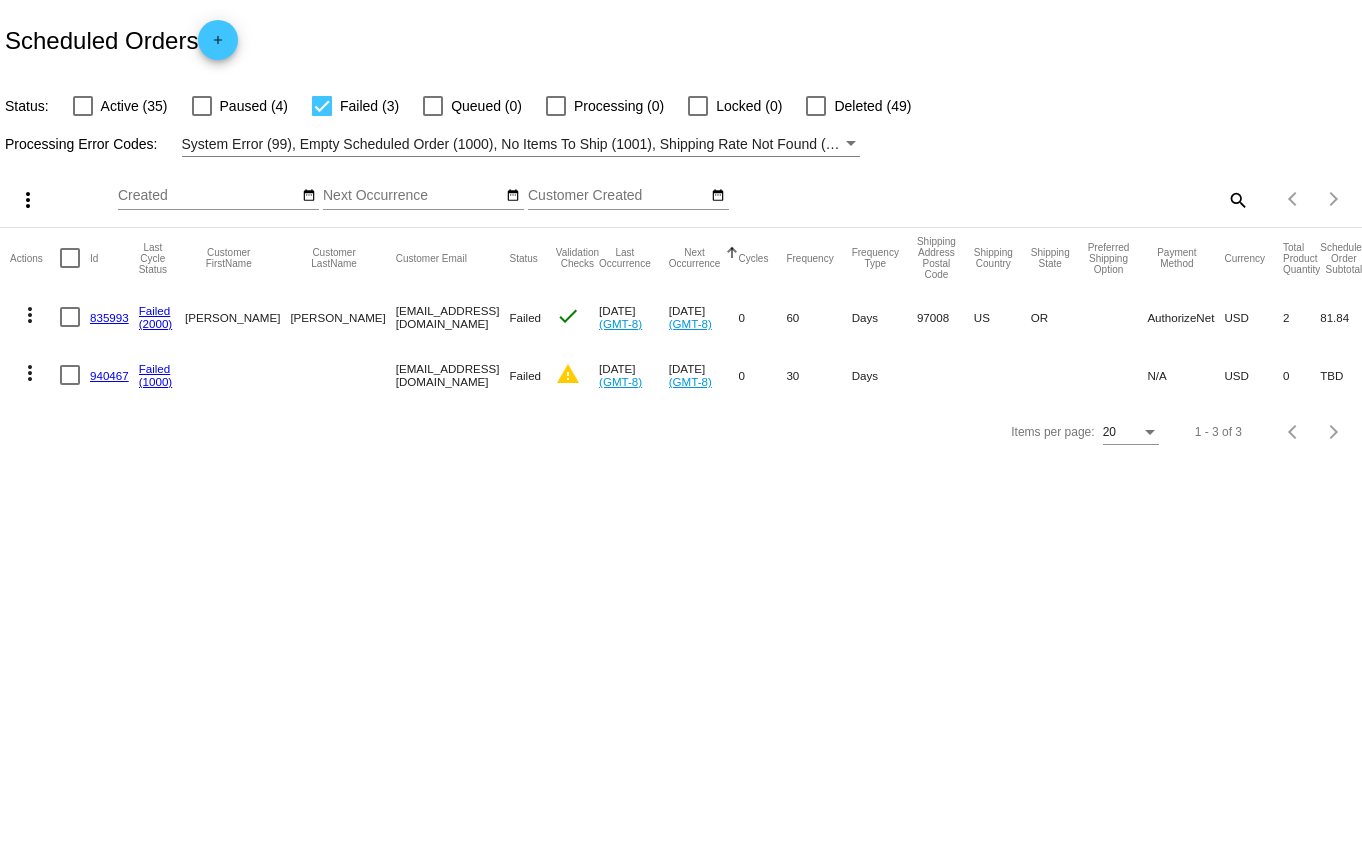 drag, startPoint x: 78, startPoint y: 108, endPoint x: 95, endPoint y: 111, distance: 17.262676 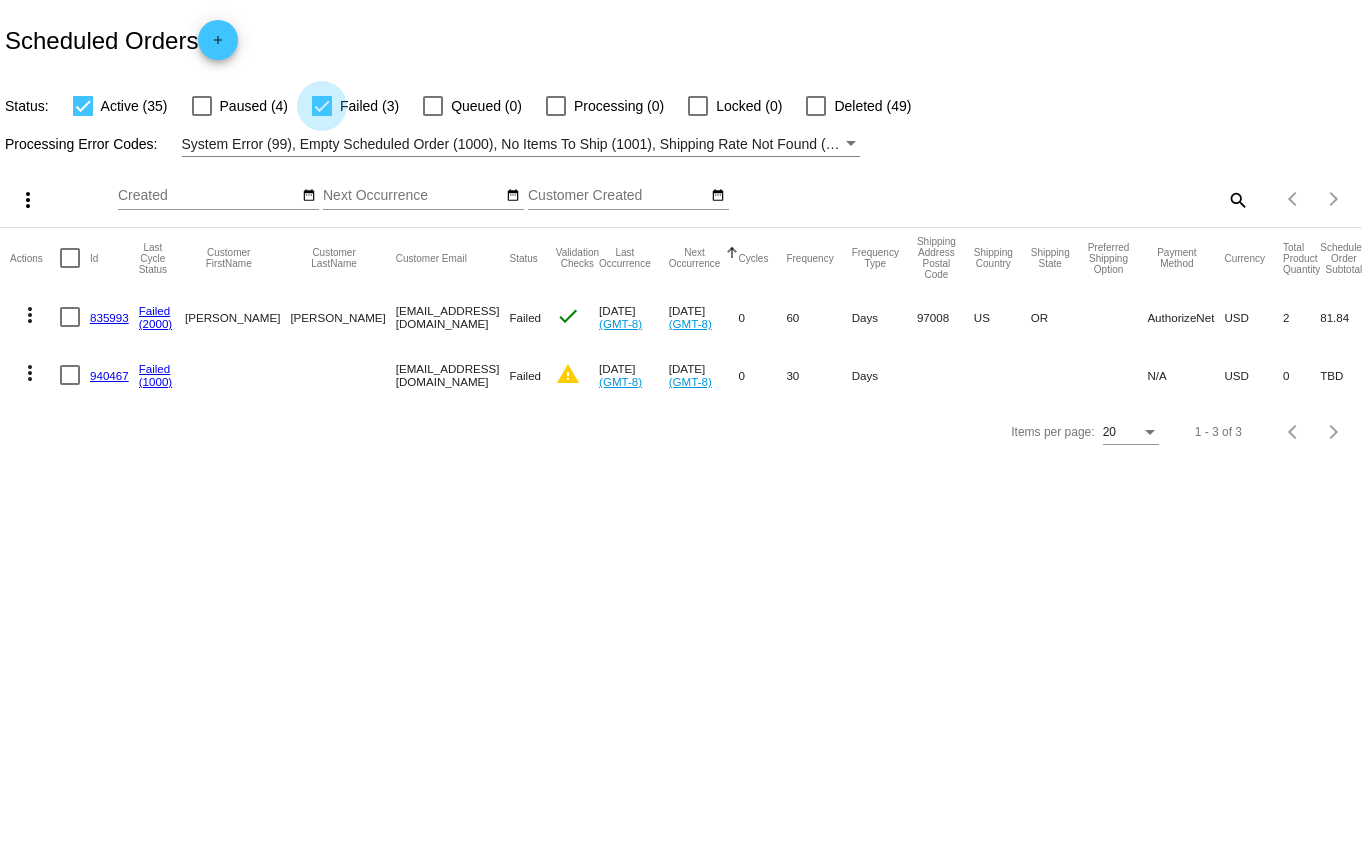 click at bounding box center [322, 106] 